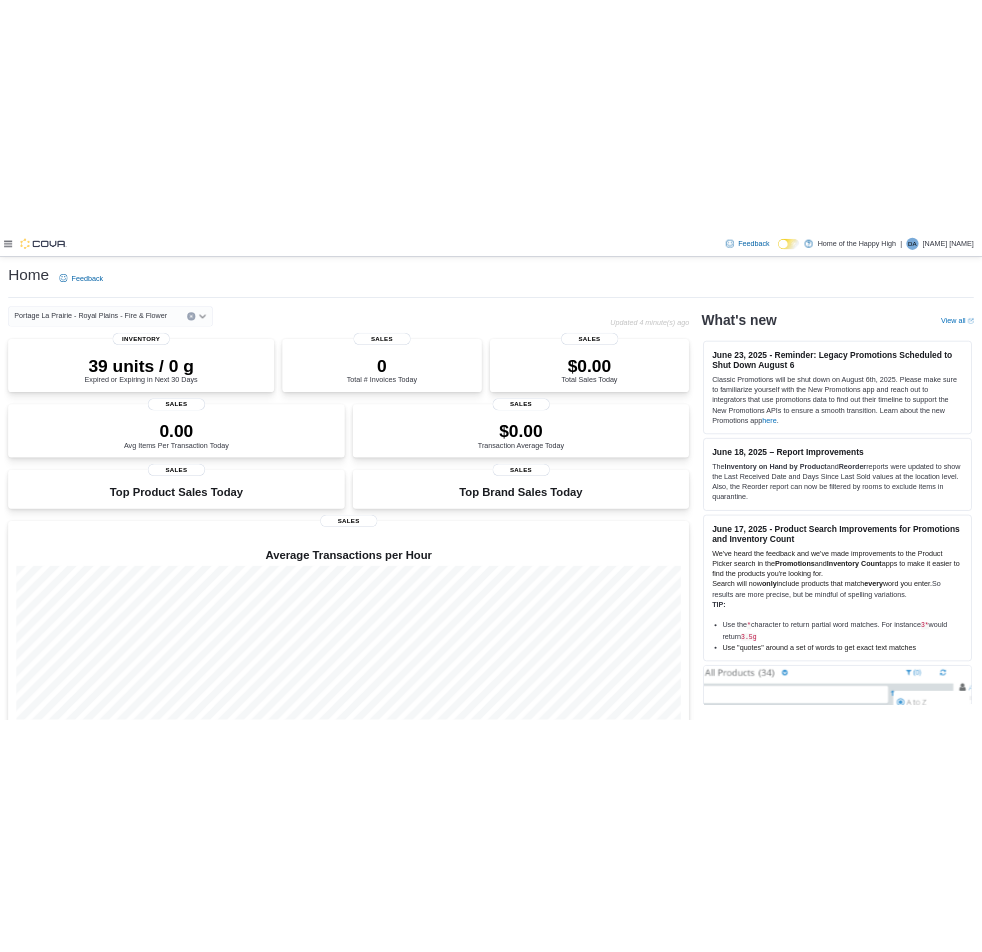 scroll, scrollTop: 0, scrollLeft: 0, axis: both 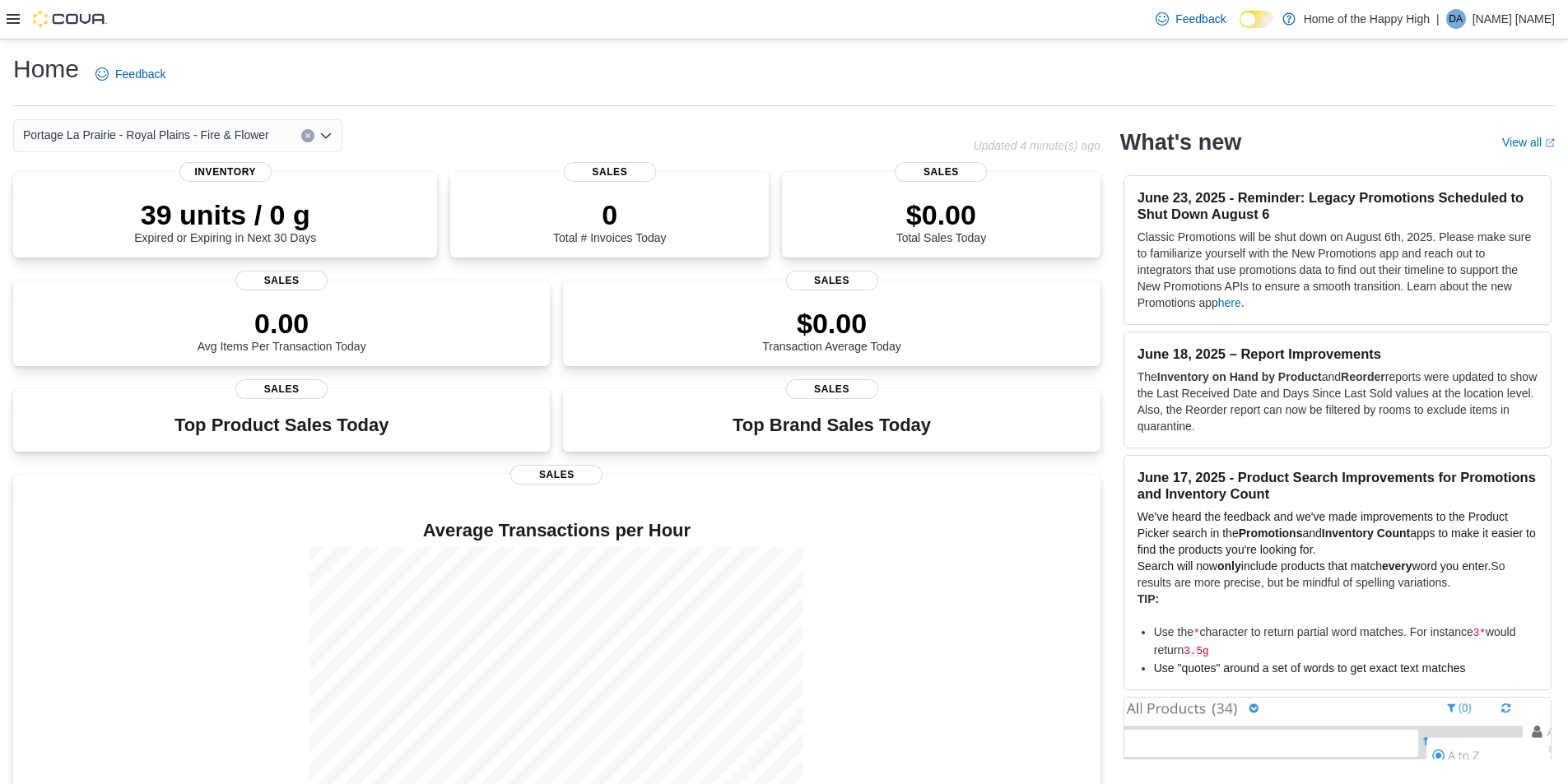 click 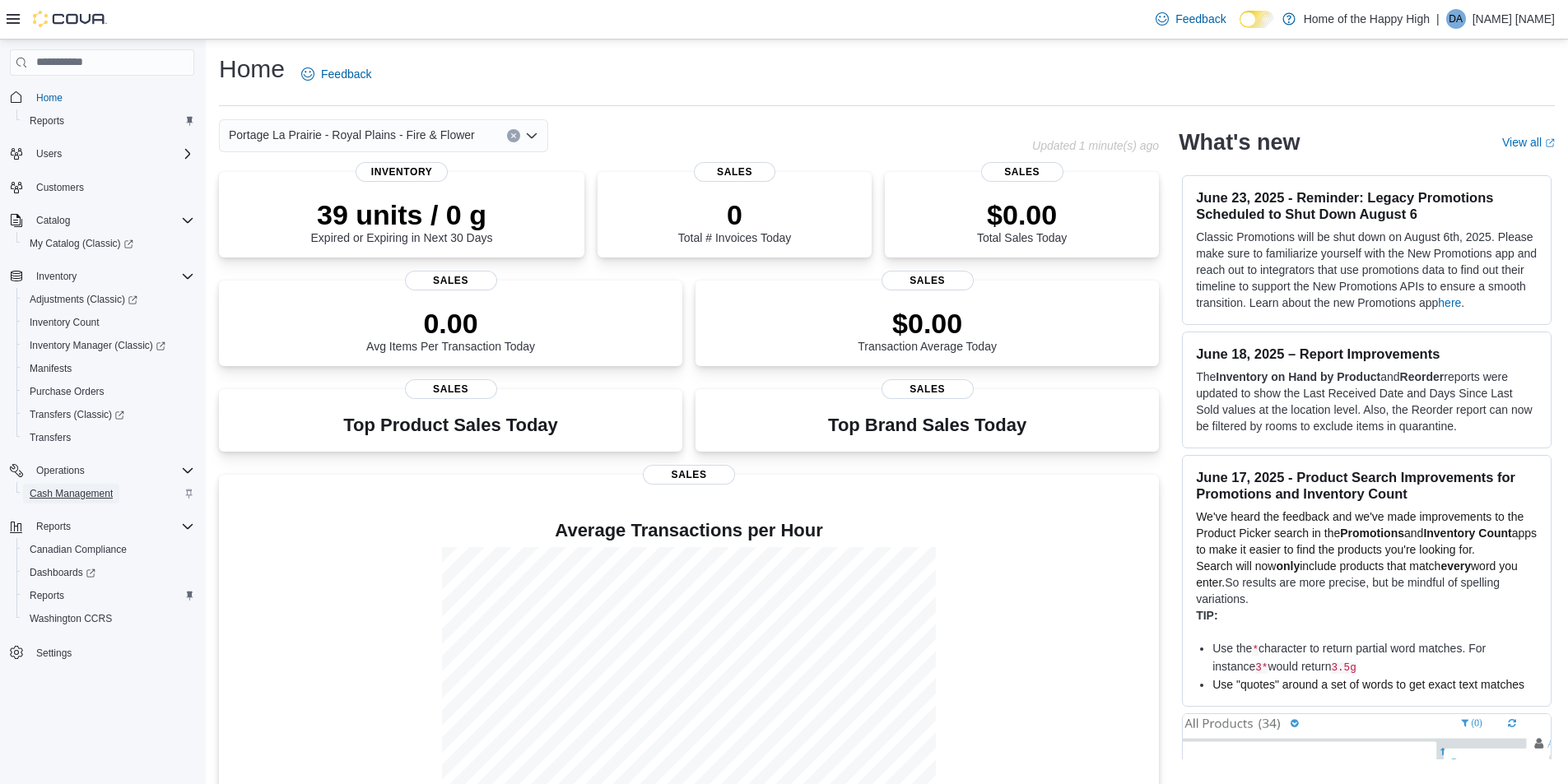 click on "Cash Management" at bounding box center [71, 494] 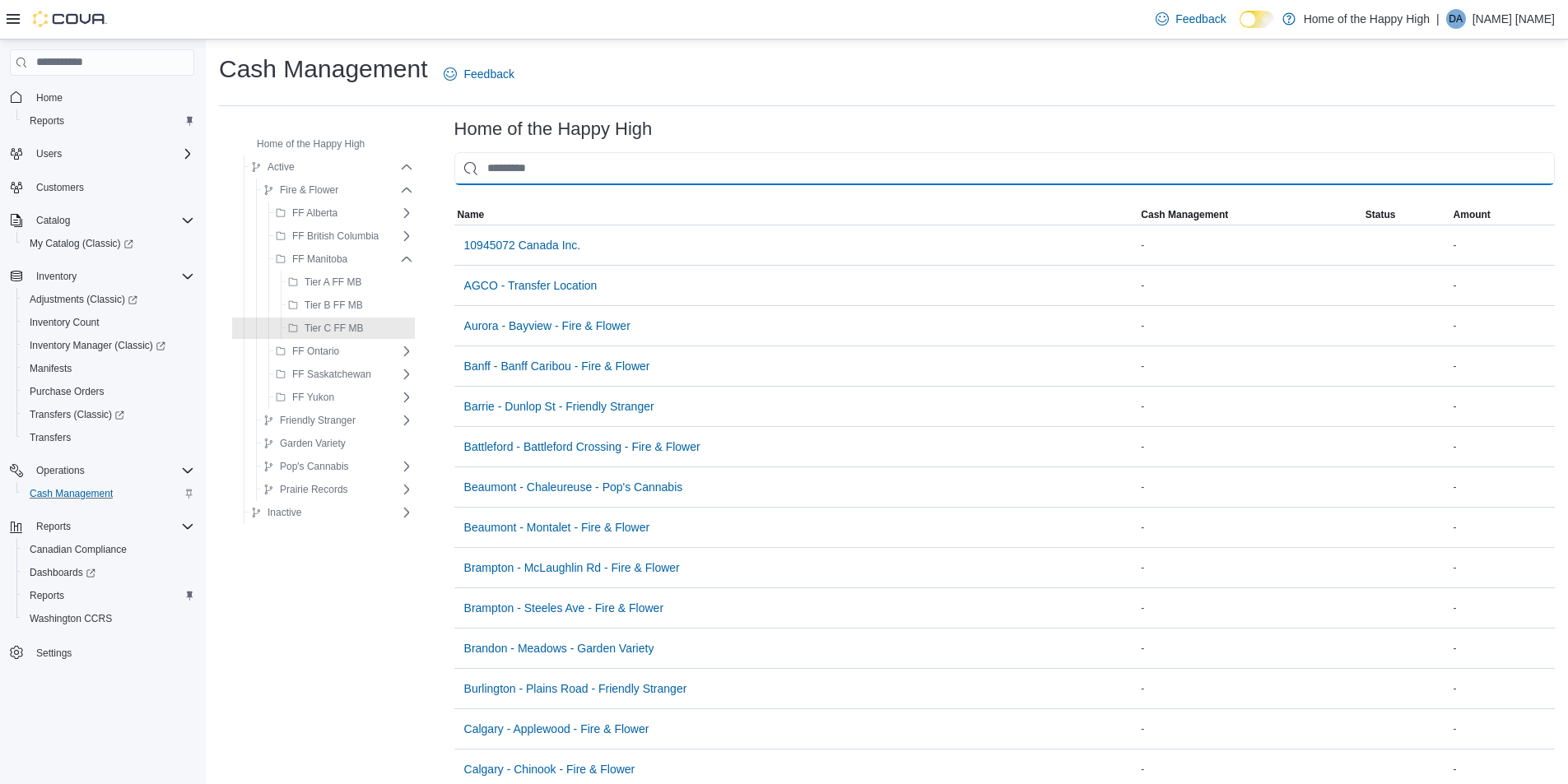 click at bounding box center [1004, 169] 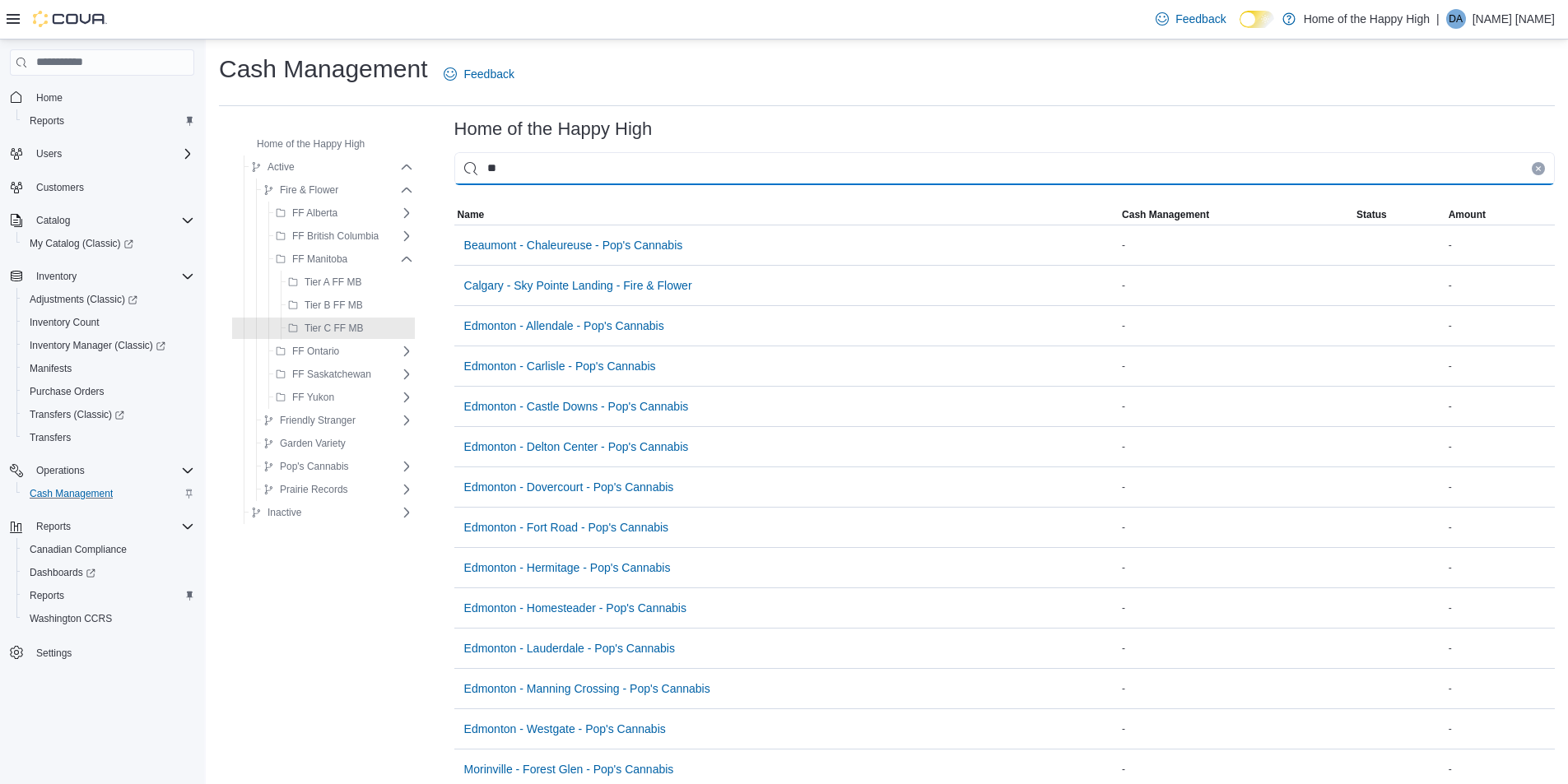 type on "***" 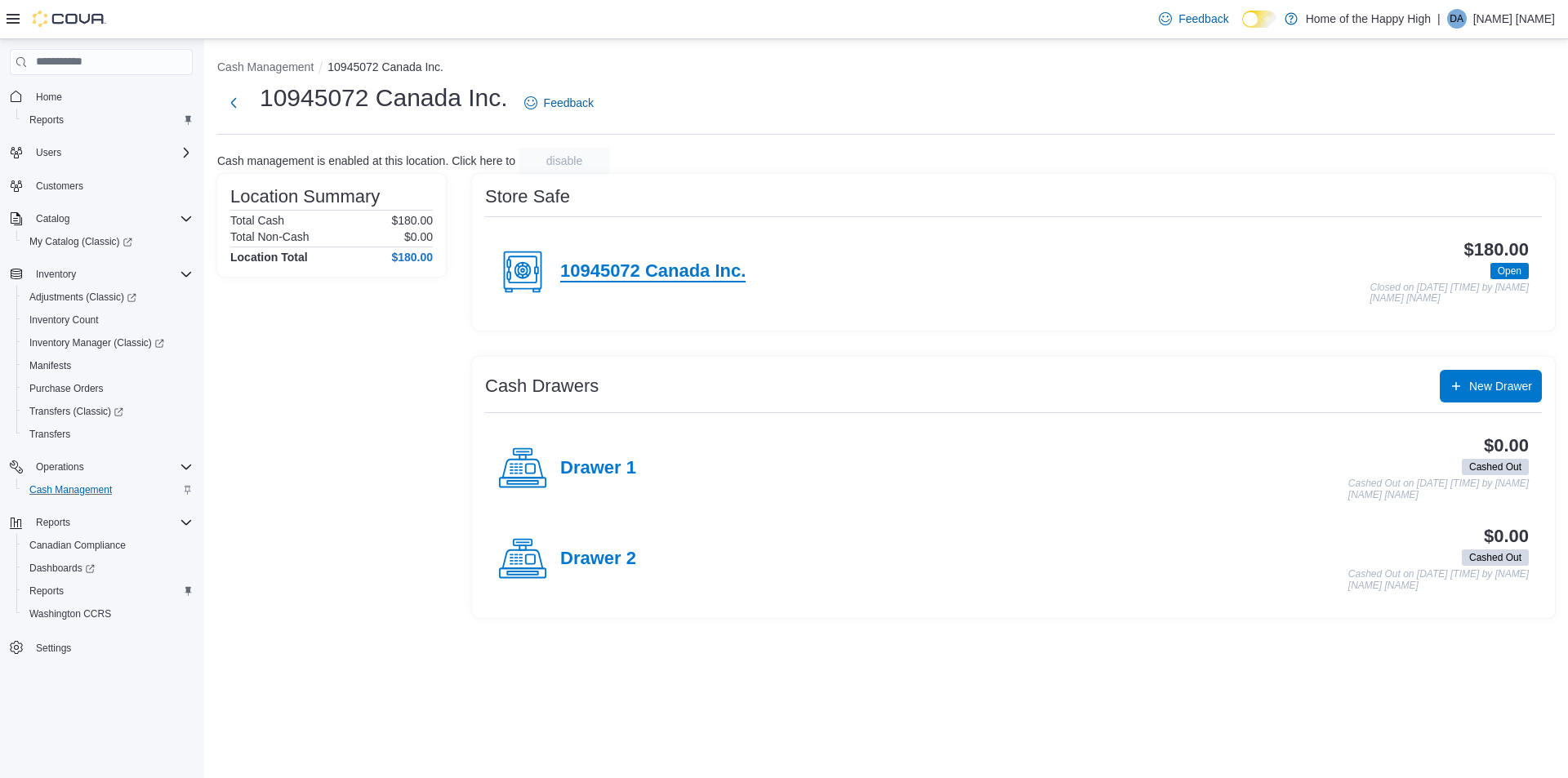 click on "10945072 Canada Inc." at bounding box center [653, 272] 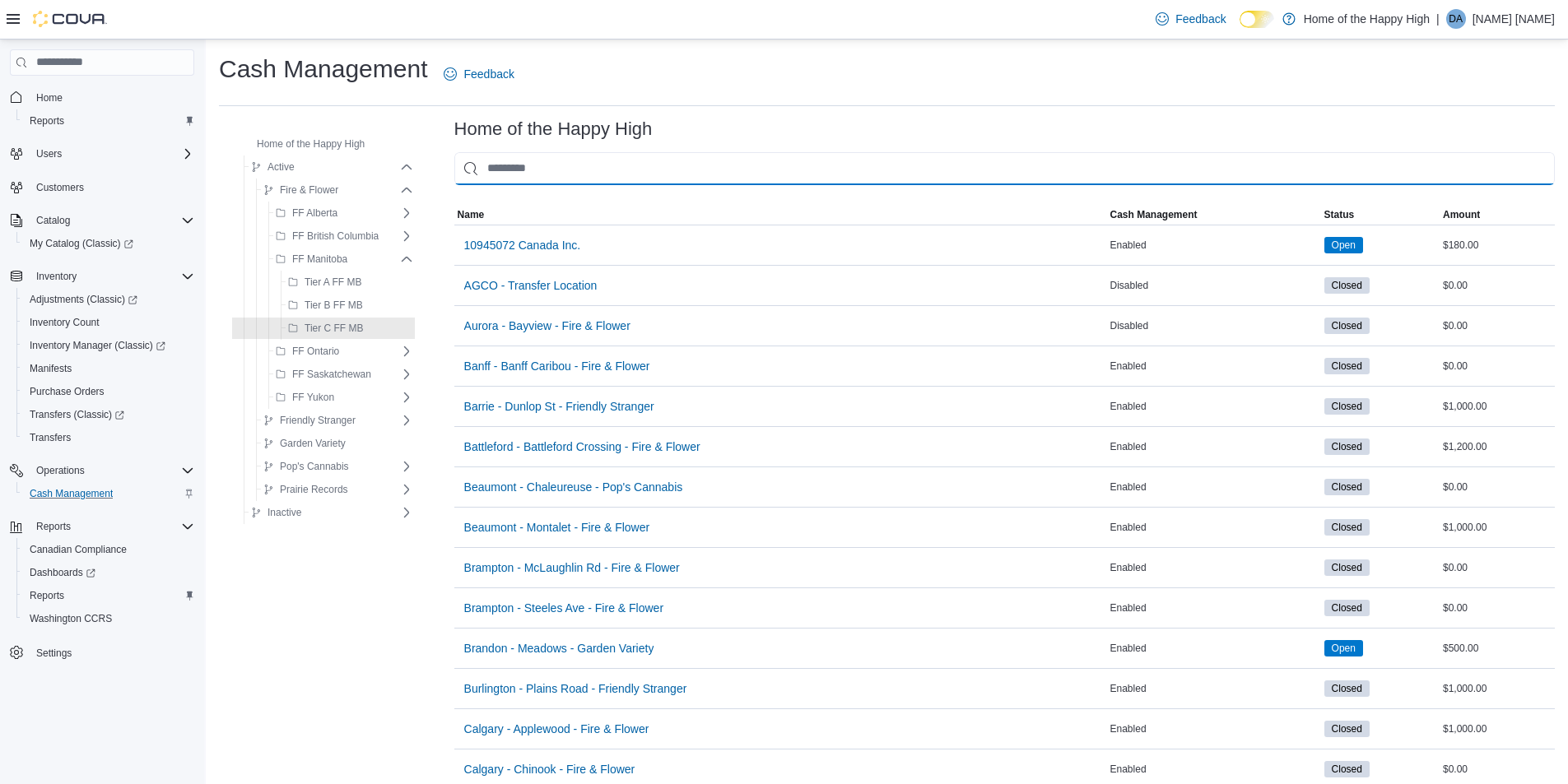 click at bounding box center [1004, 169] 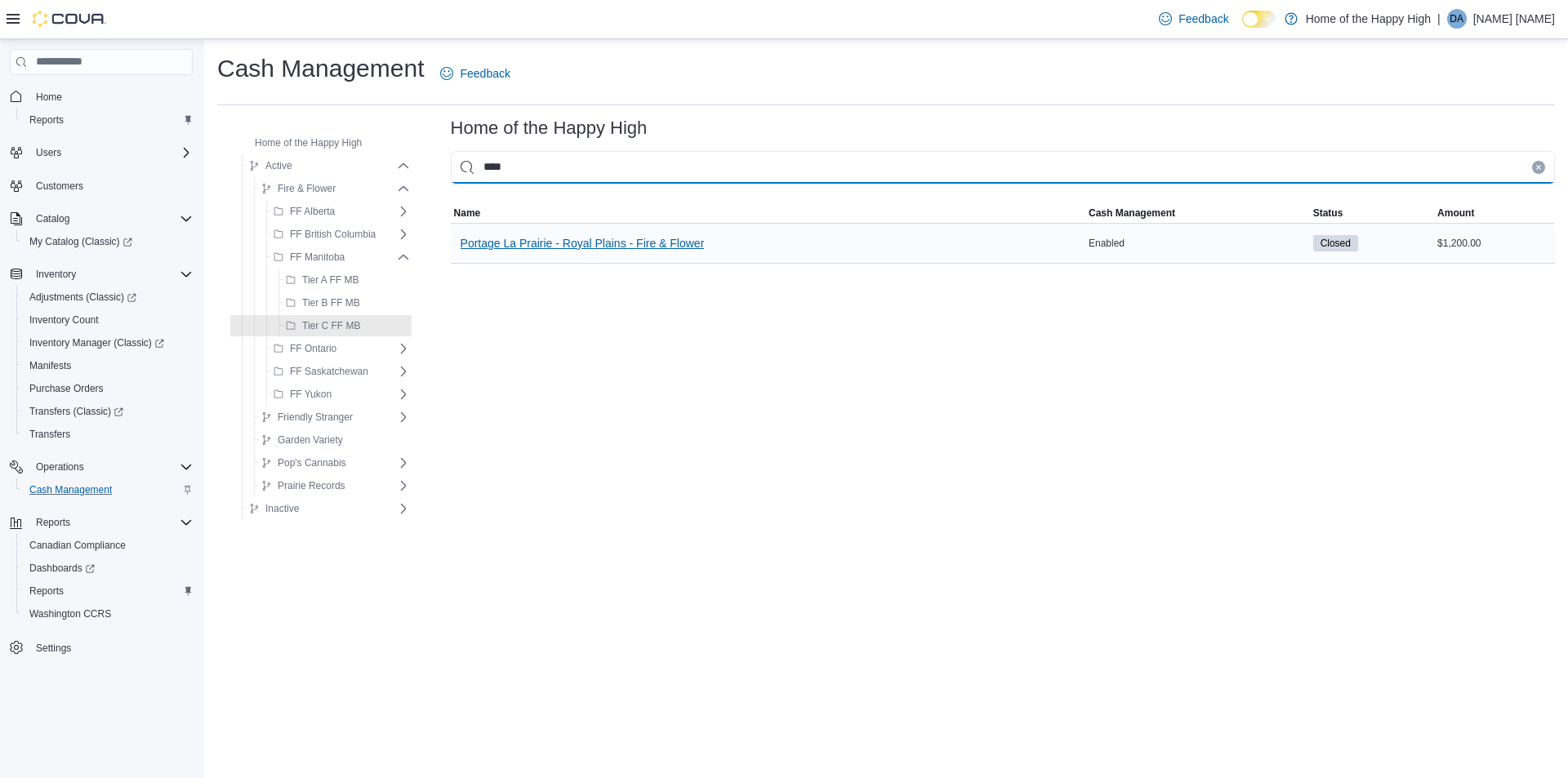 type on "****" 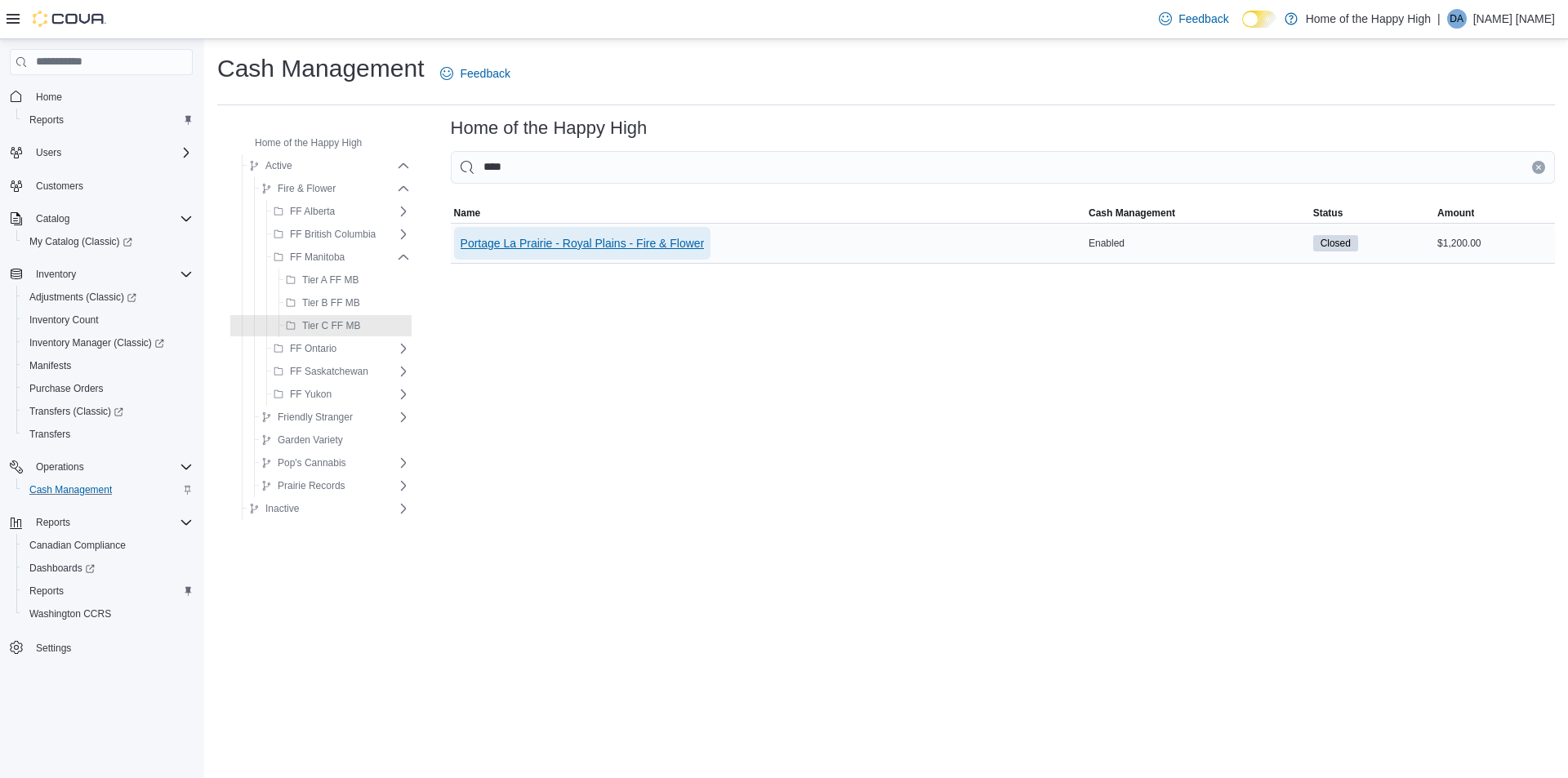 click on "Portage La Prairie - Royal Plains - Fire & Flower" at bounding box center [582, 243] 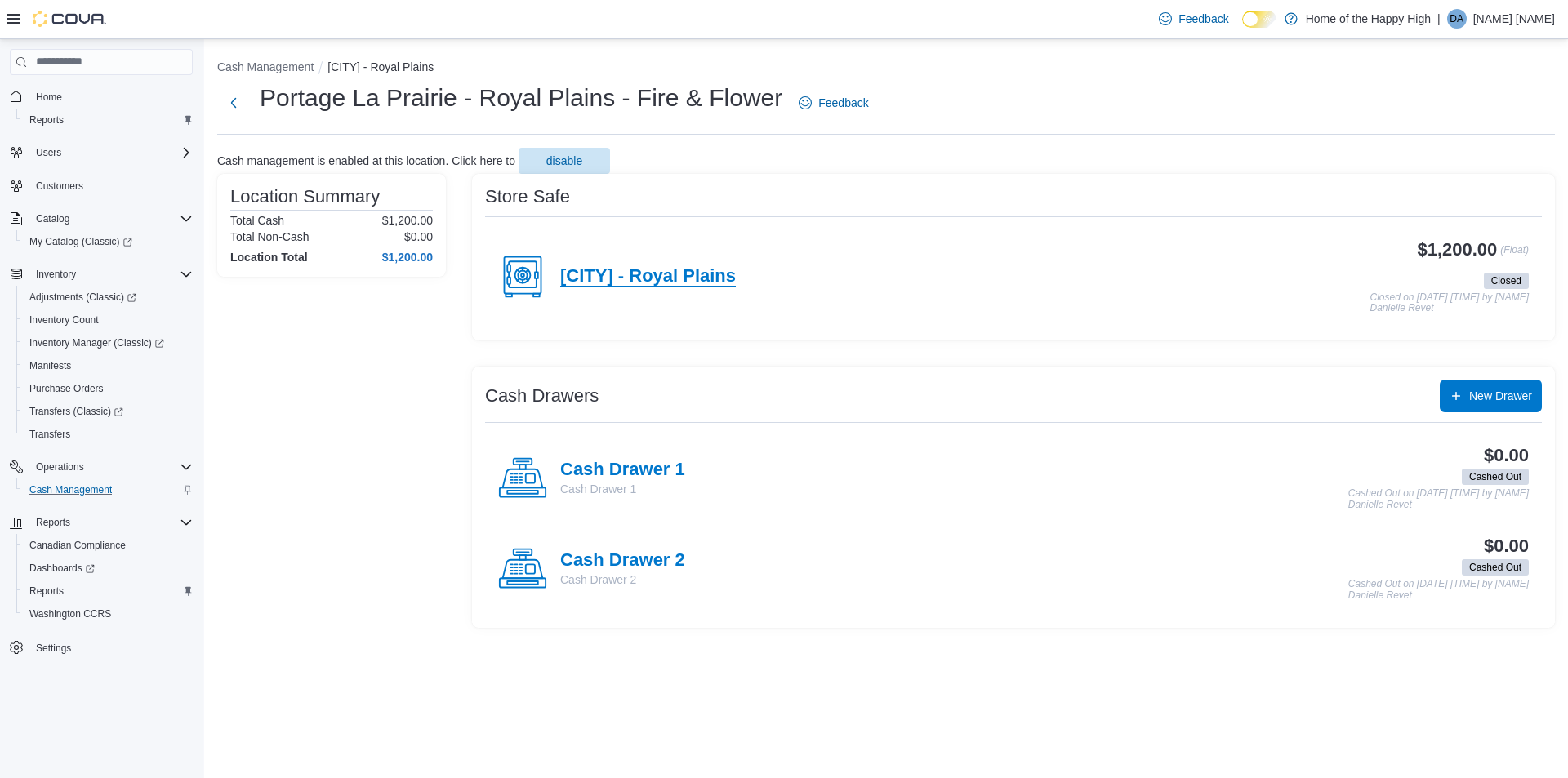 click on "[CITY] - Royal Plains" at bounding box center (648, 277) 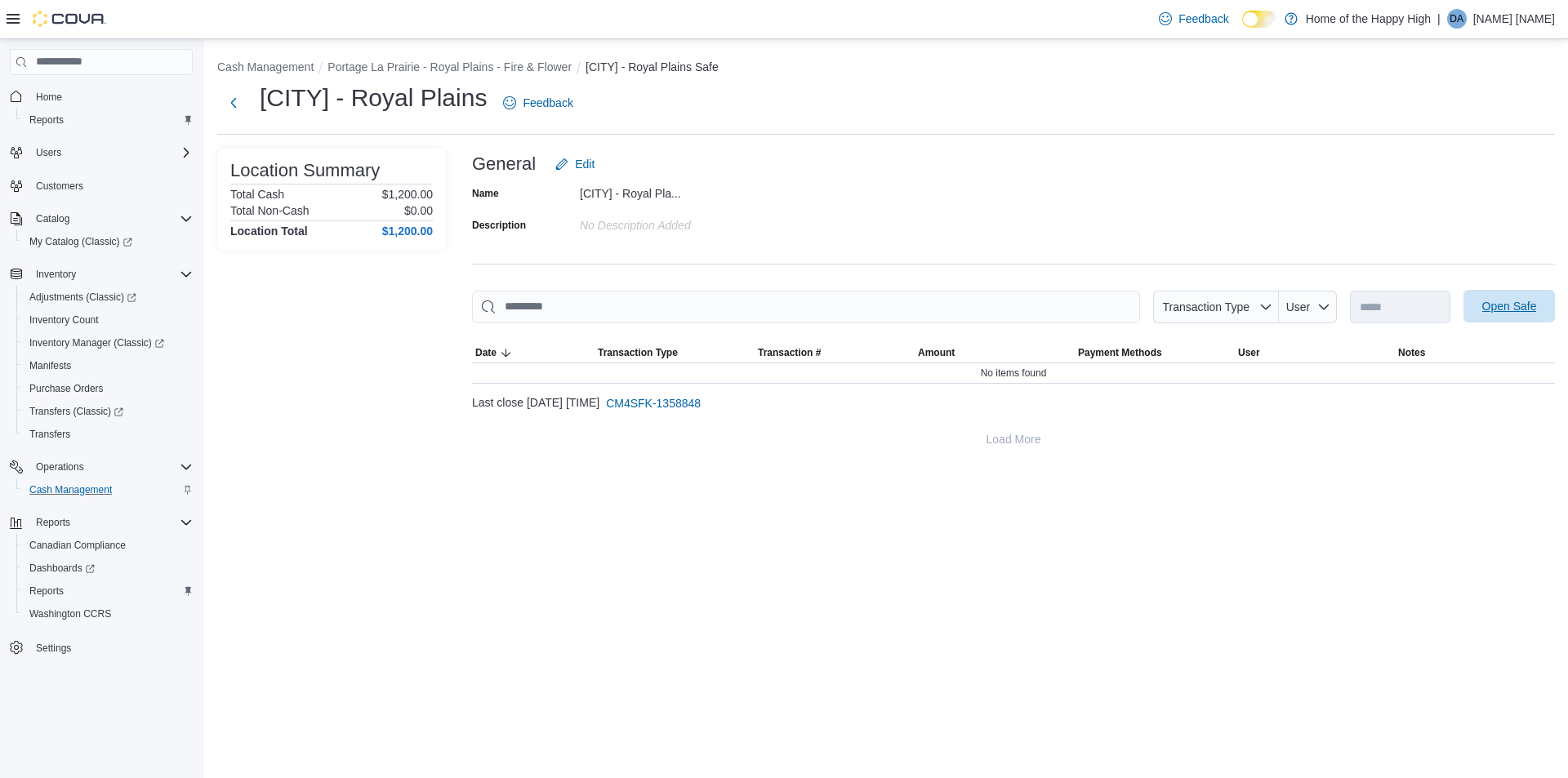 click on "Open Safe" at bounding box center (1509, 306) 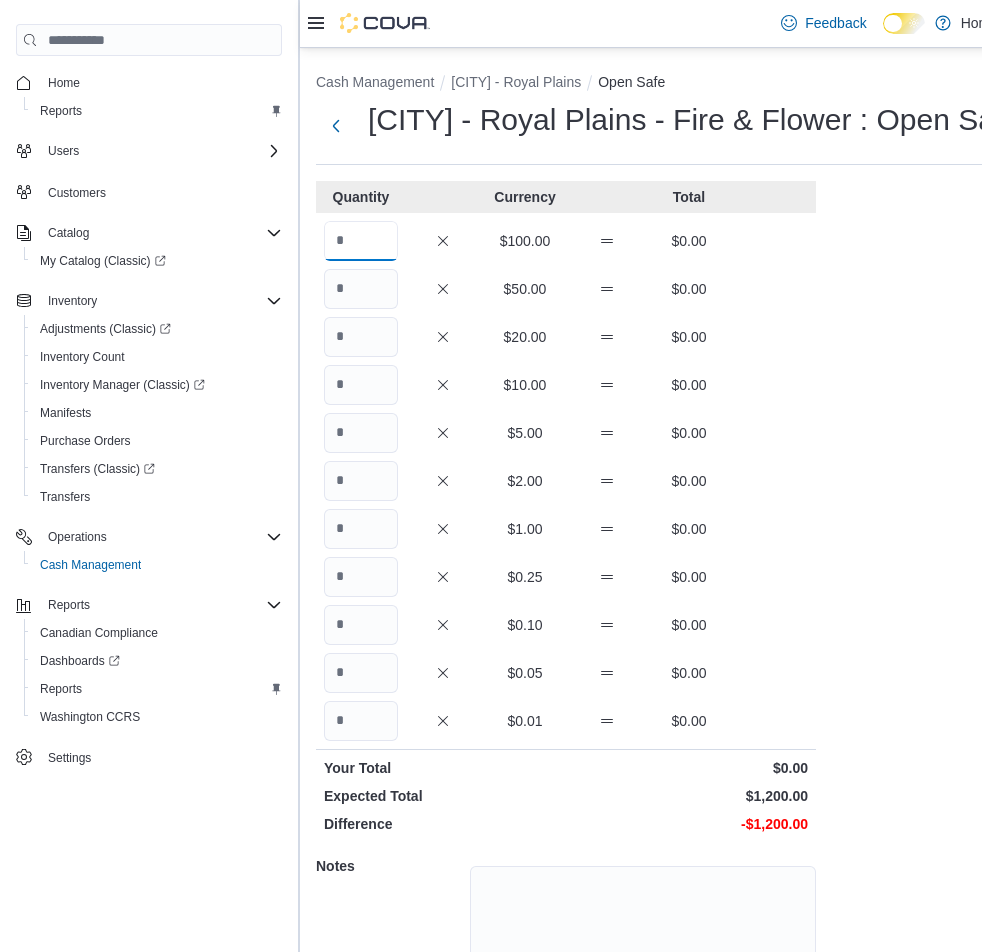 click at bounding box center (361, 241) 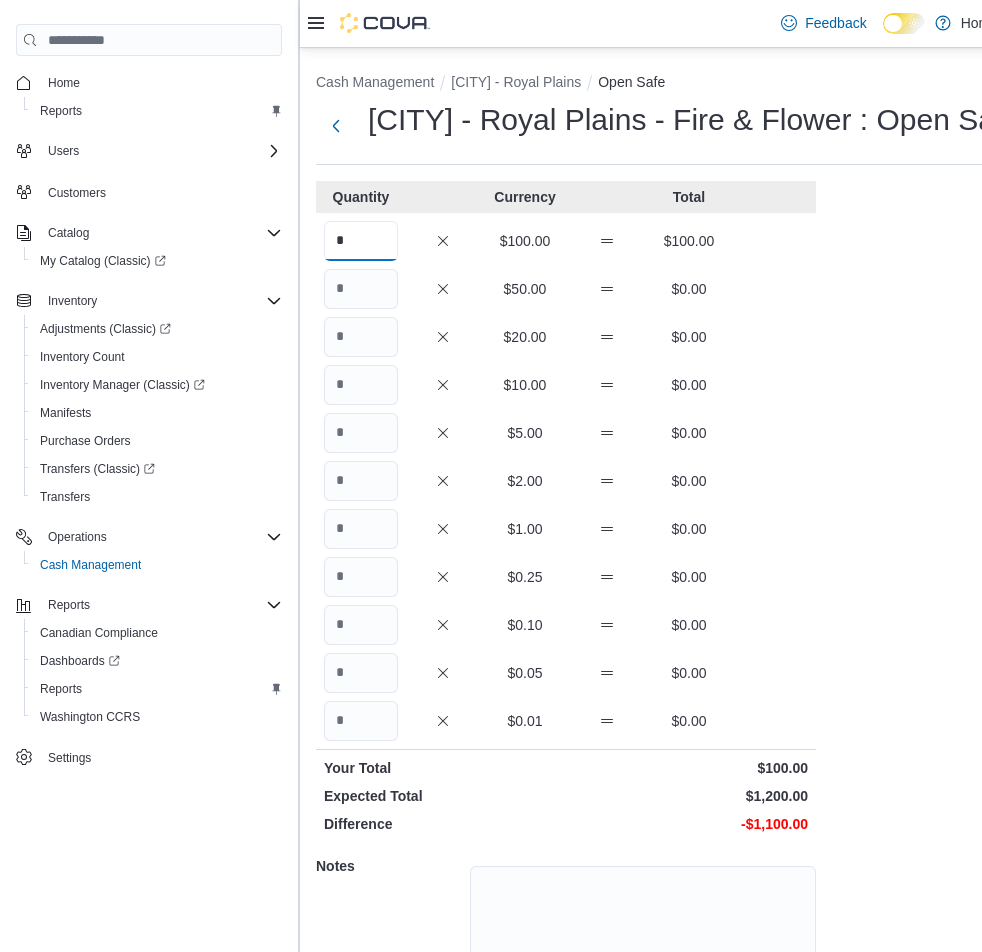 type on "*" 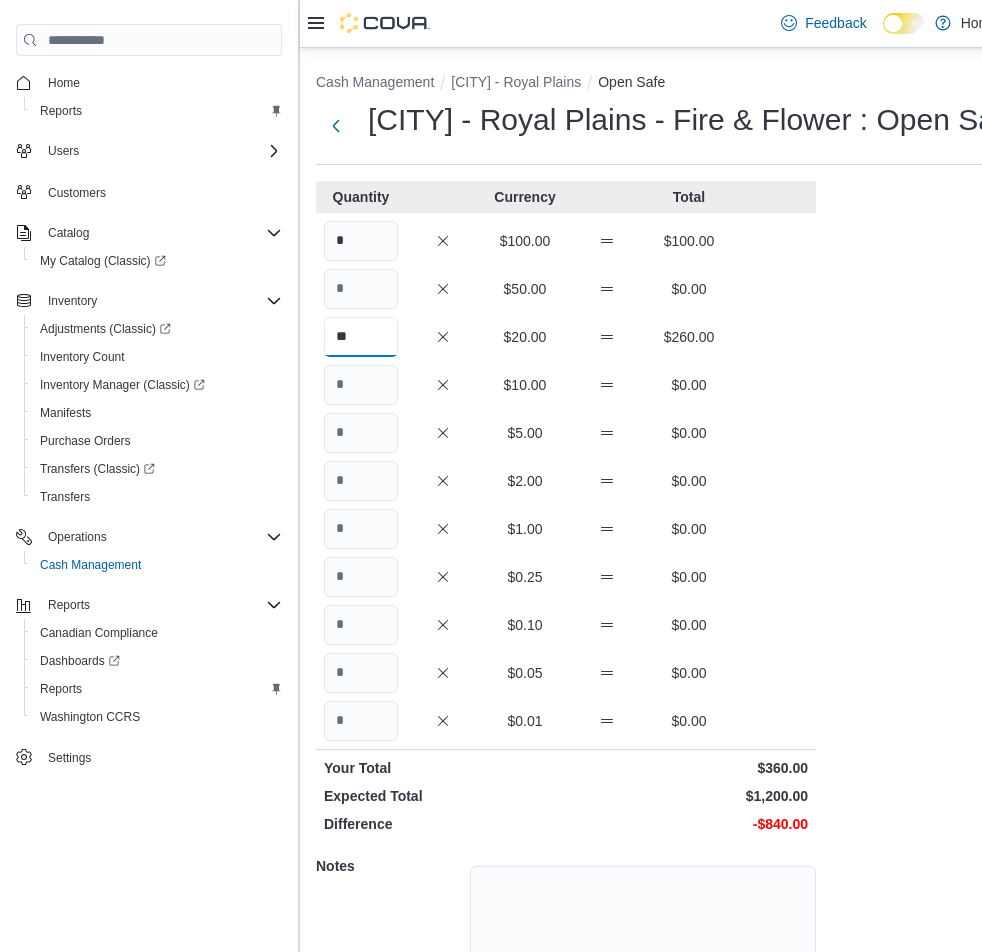type on "**" 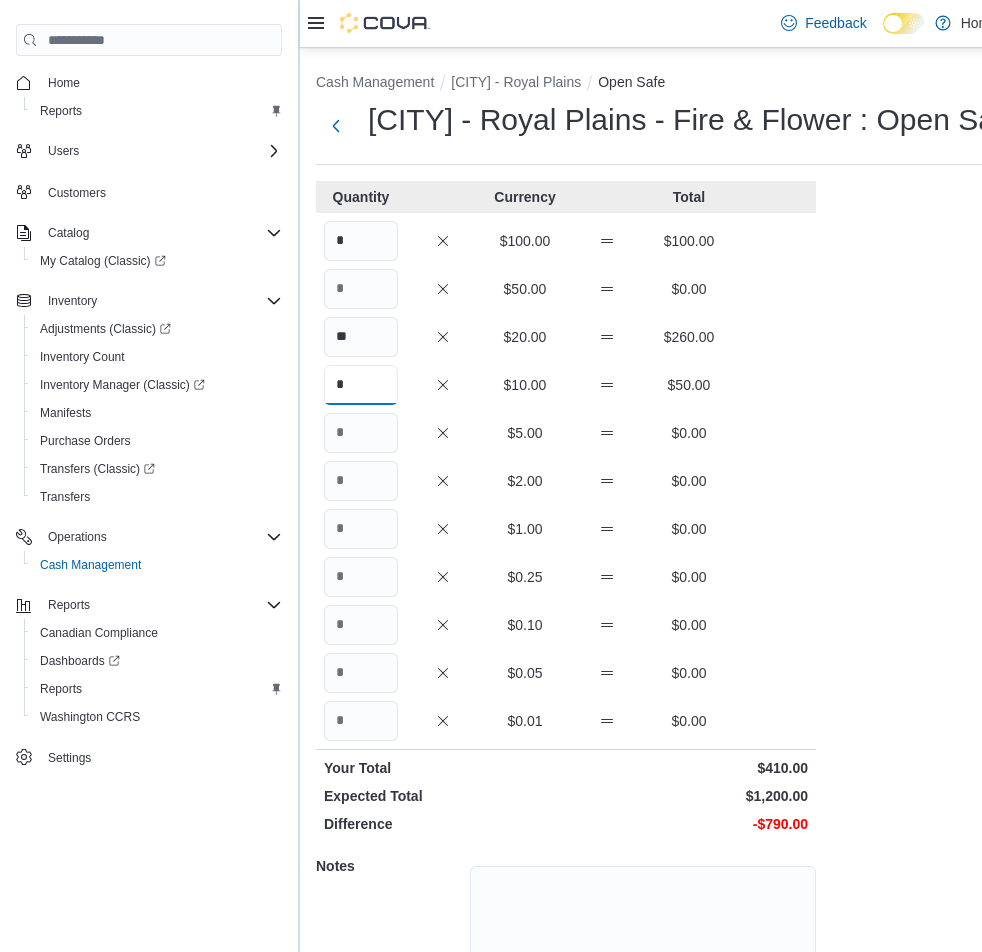 type on "*" 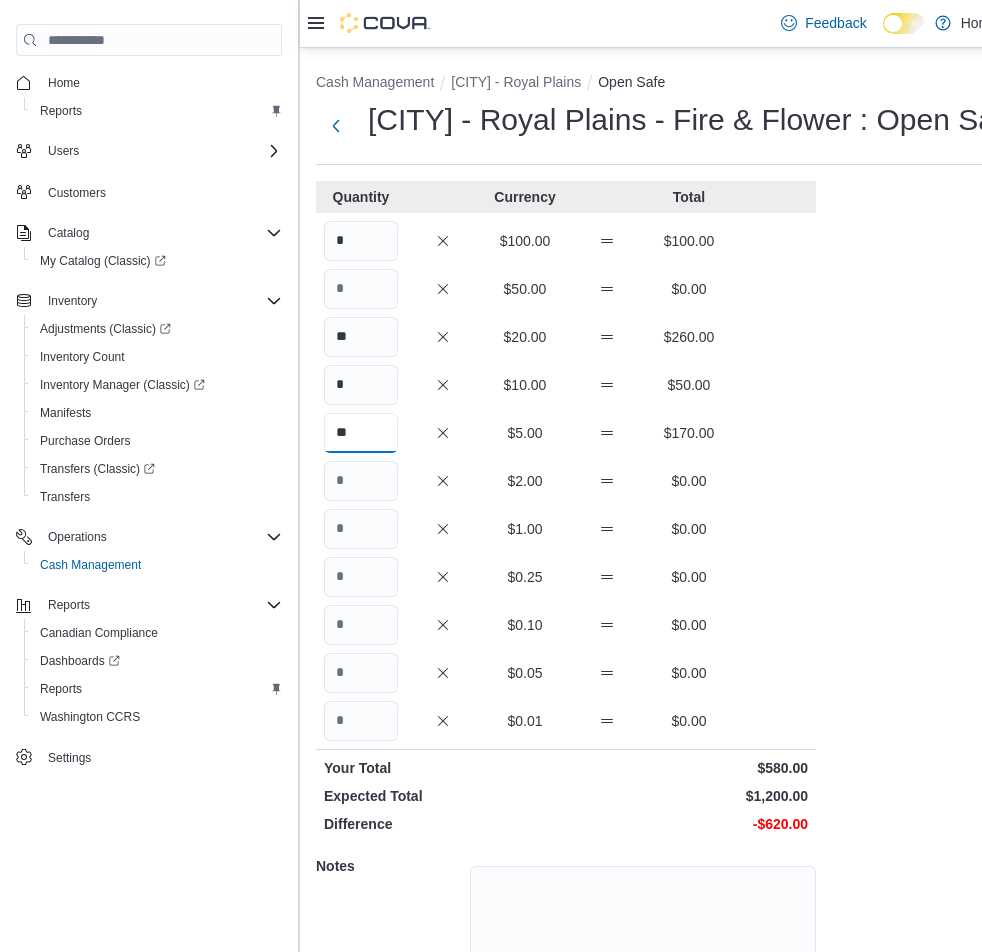 type on "**" 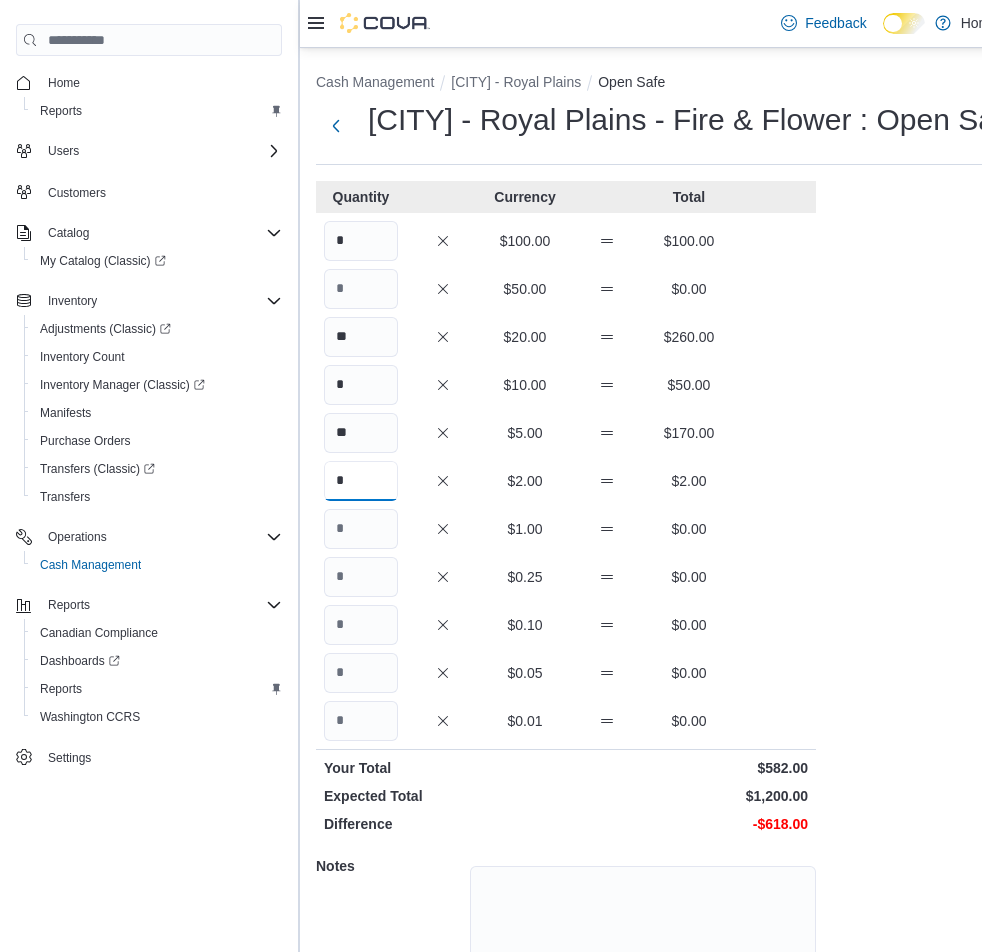 type on "*" 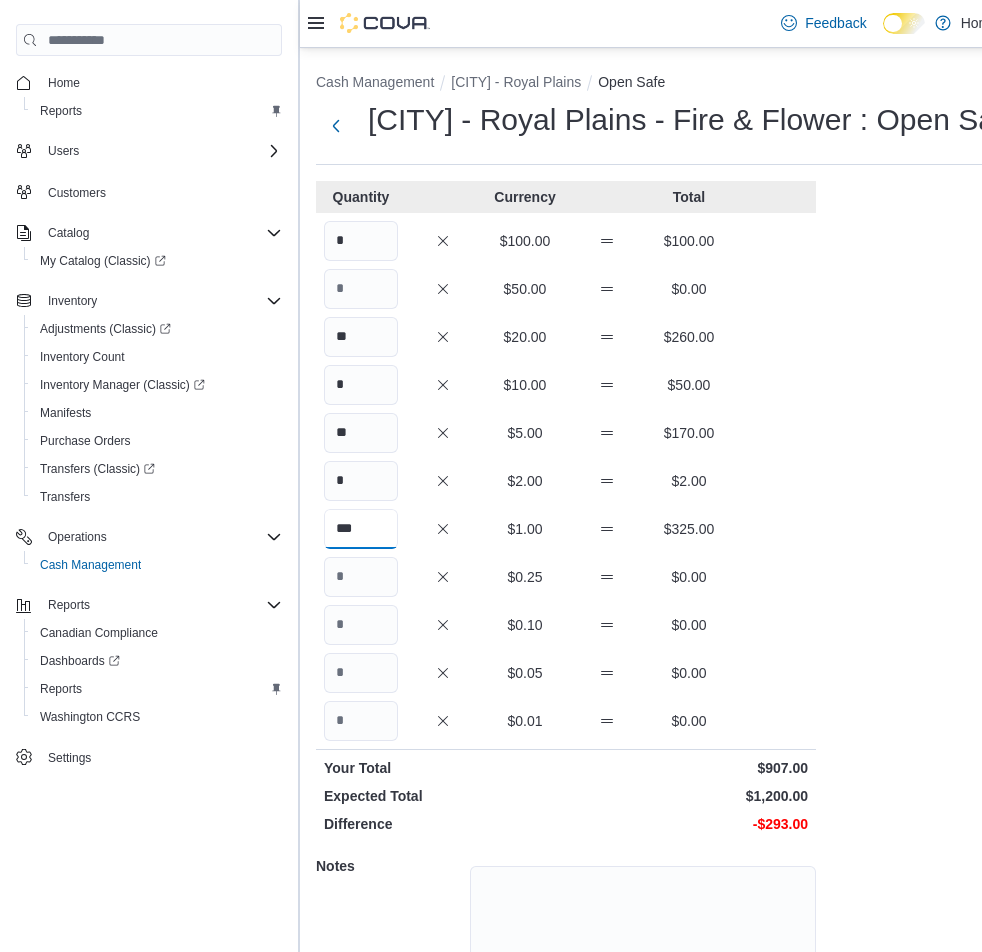 type on "***" 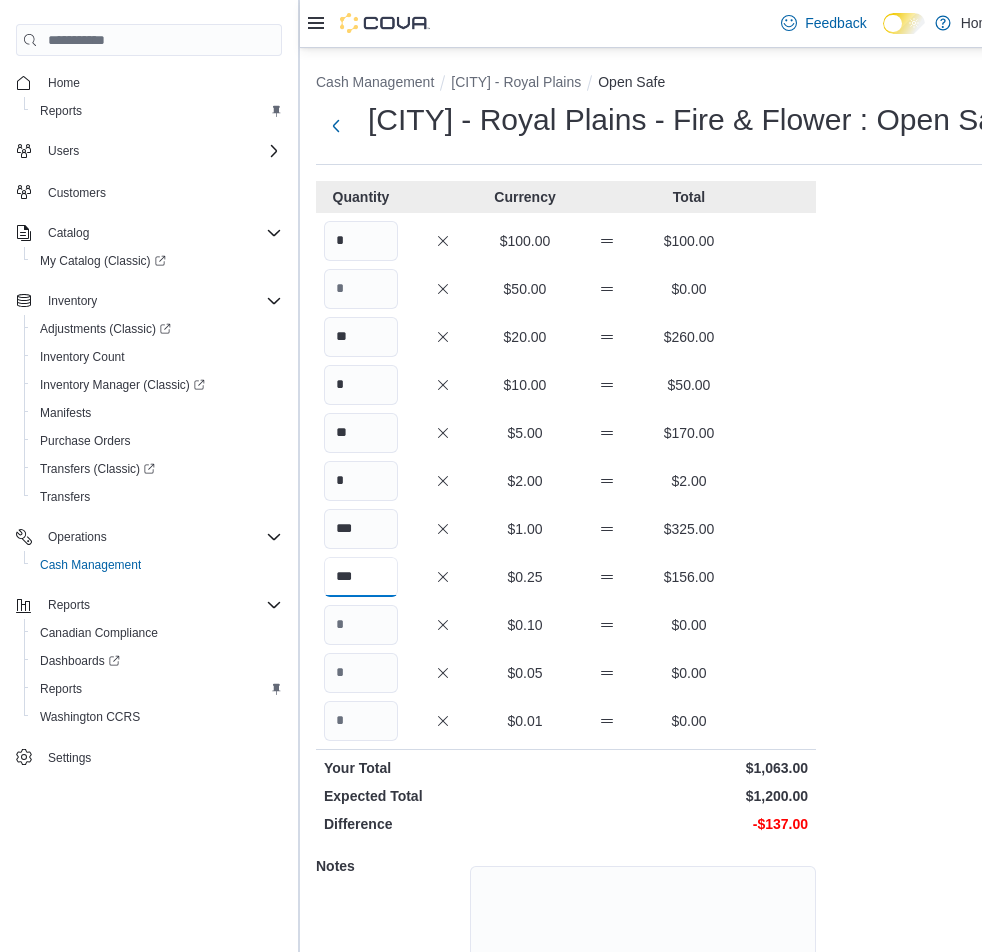 type on "***" 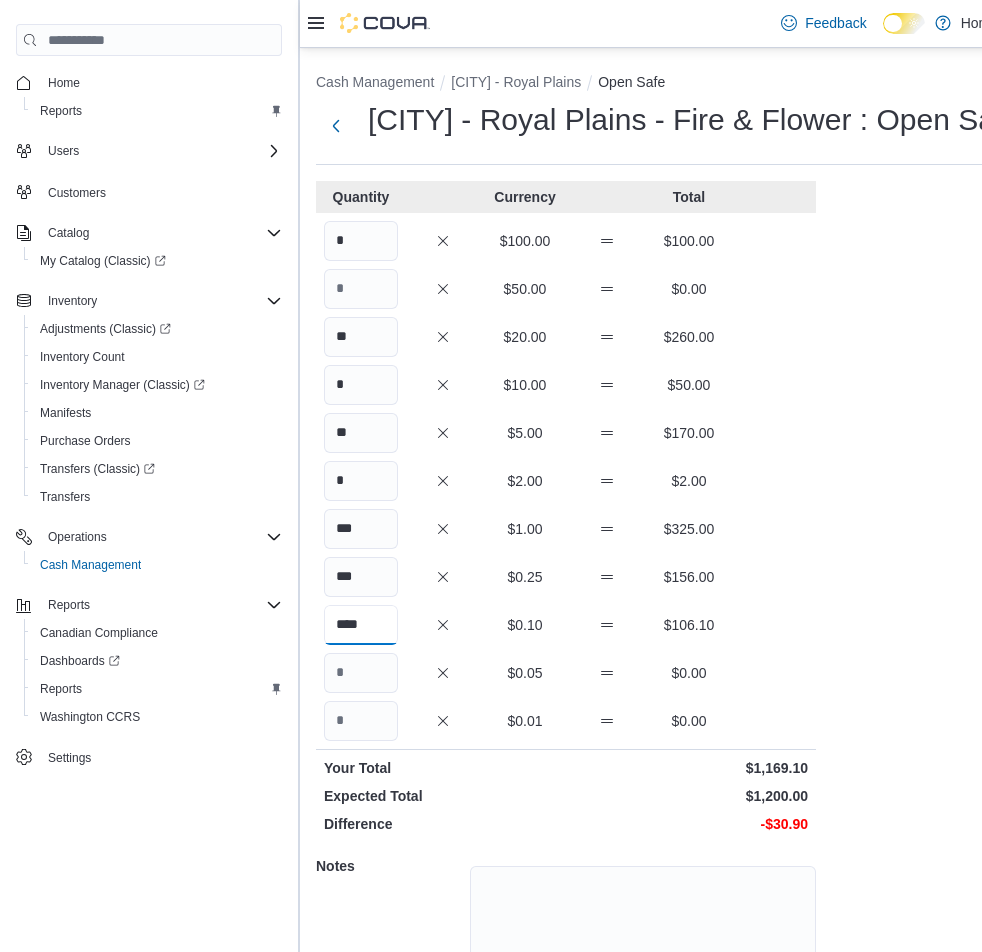 type on "****" 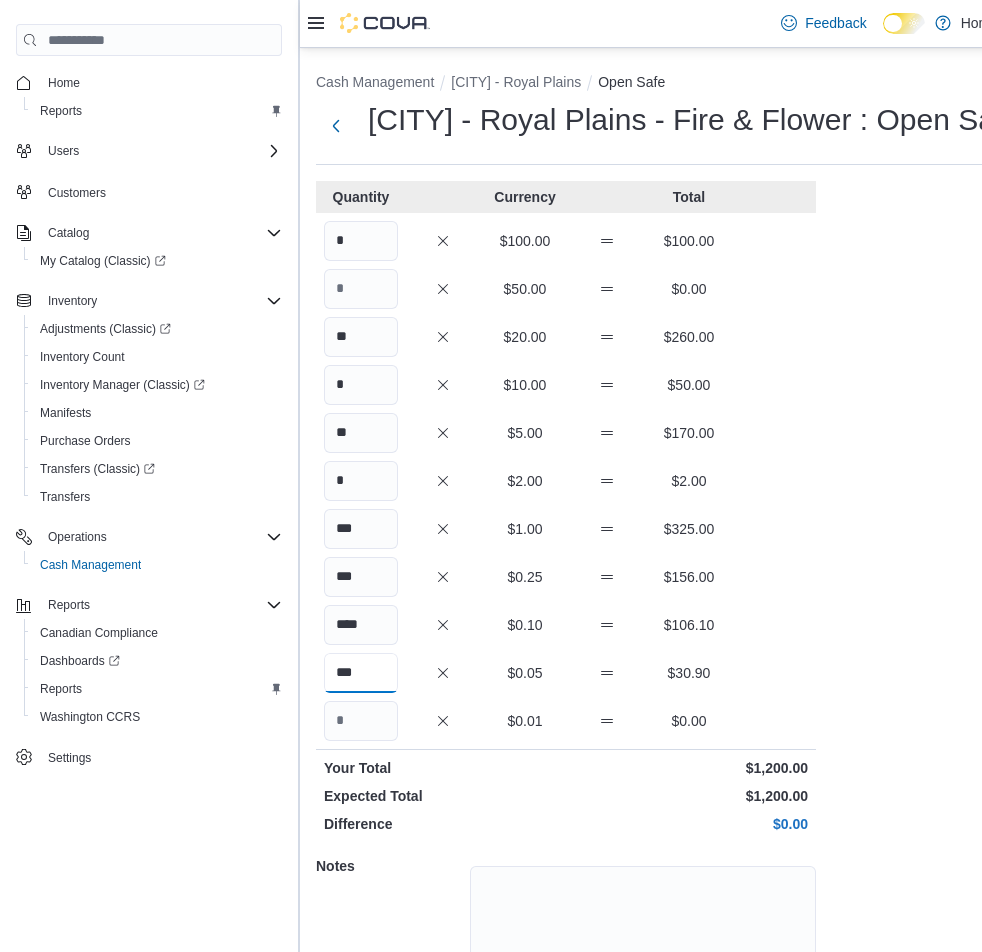 type on "***" 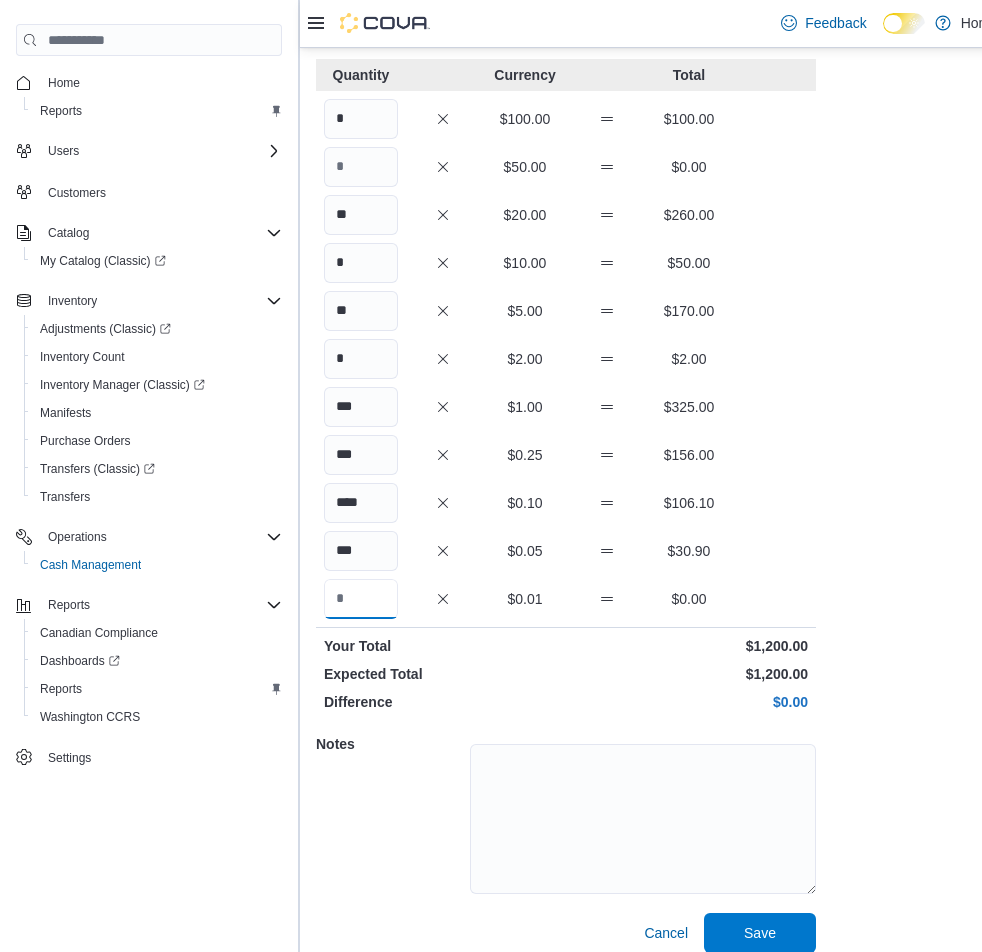 scroll, scrollTop: 179, scrollLeft: 0, axis: vertical 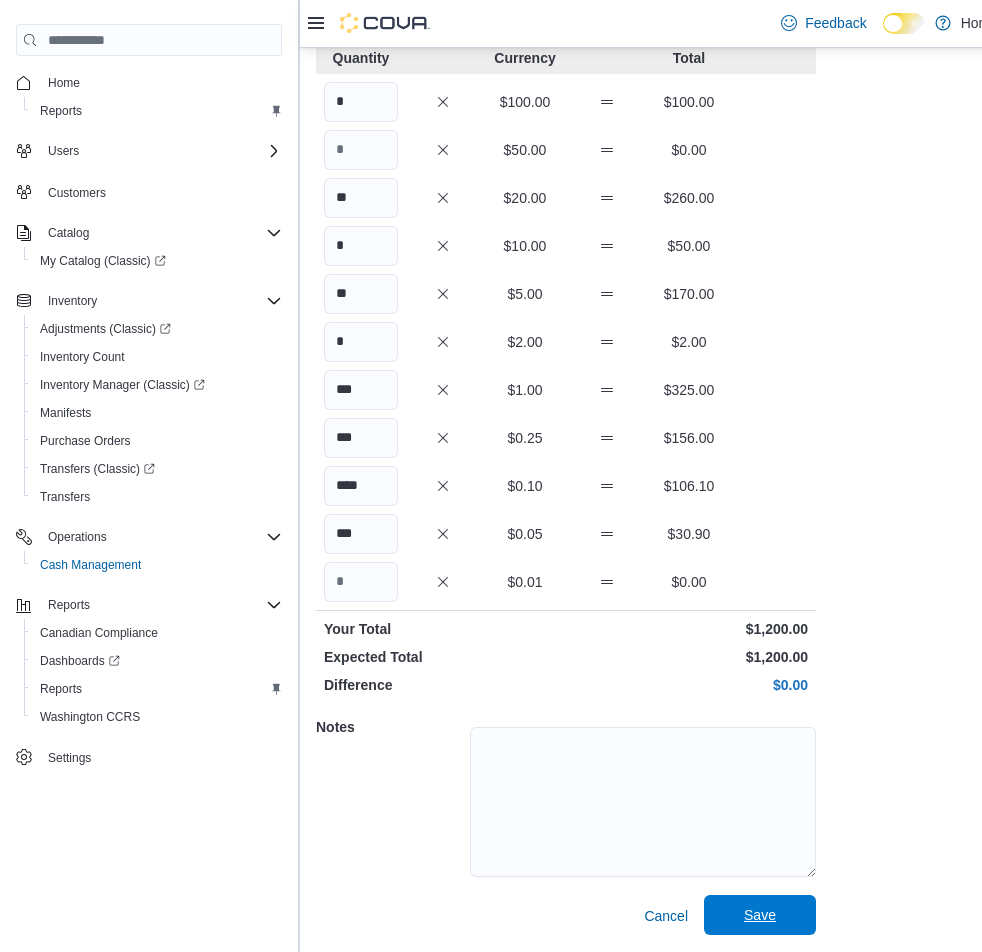 click on "Save" at bounding box center [760, 915] 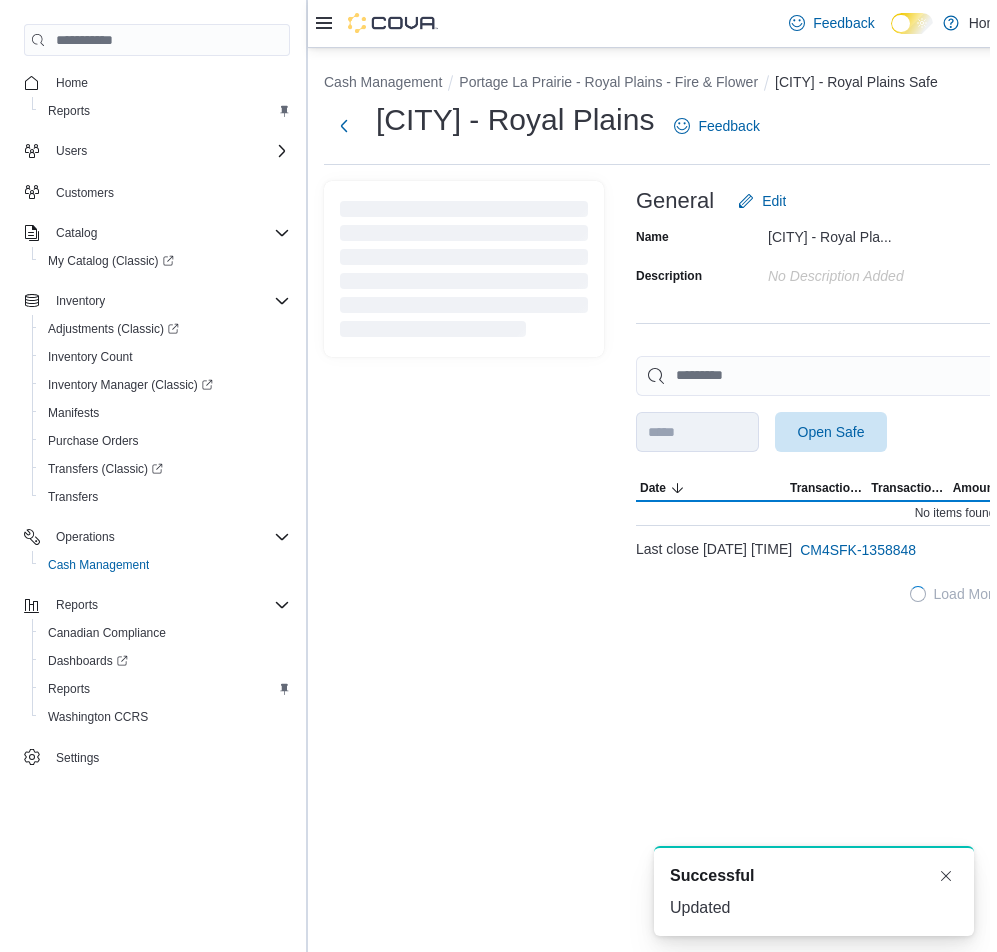 scroll, scrollTop: 0, scrollLeft: 0, axis: both 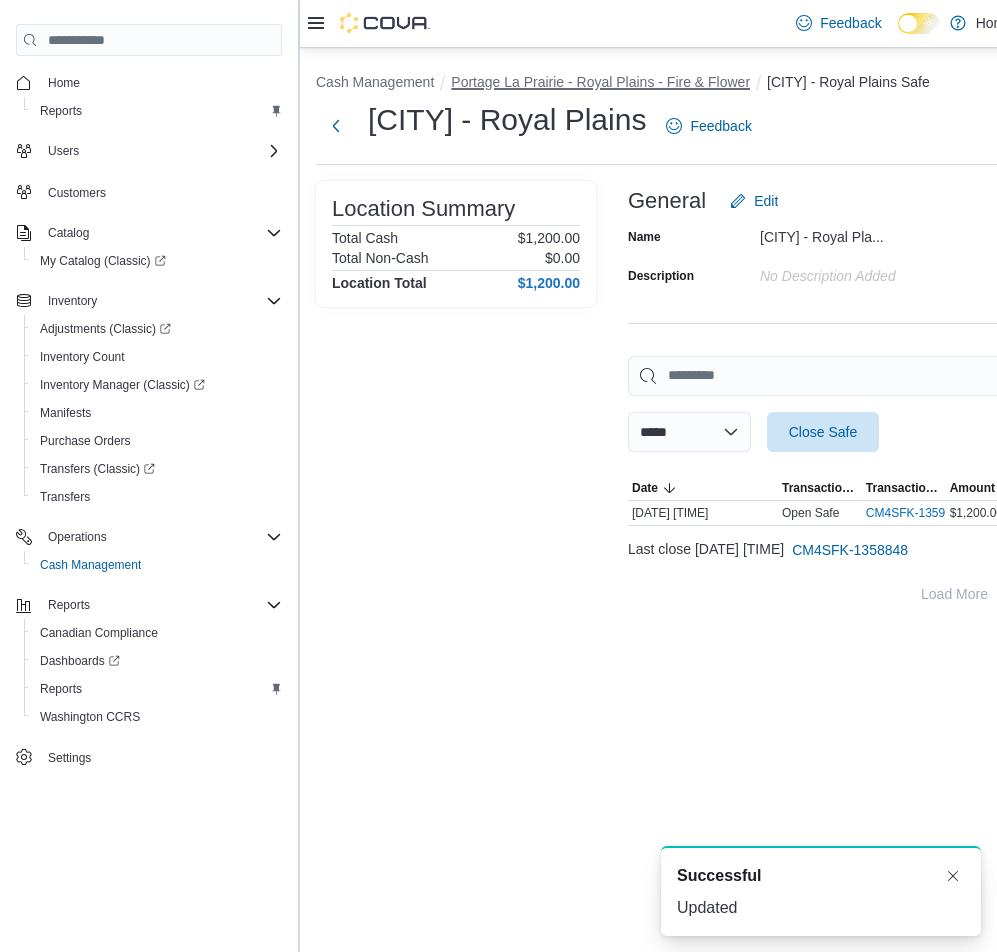 click on "Portage La Prairie - Royal Plains - Fire & Flower" at bounding box center (600, 82) 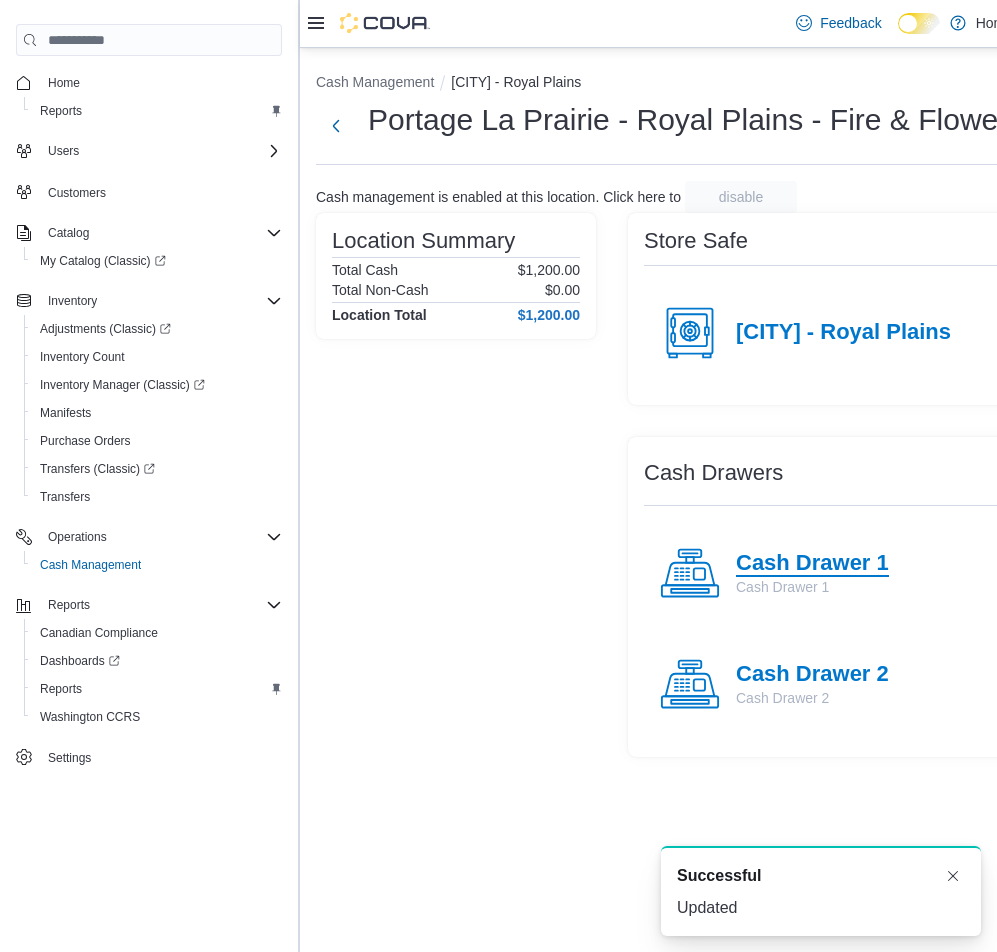 click on "Cash Drawer 1" at bounding box center [812, 564] 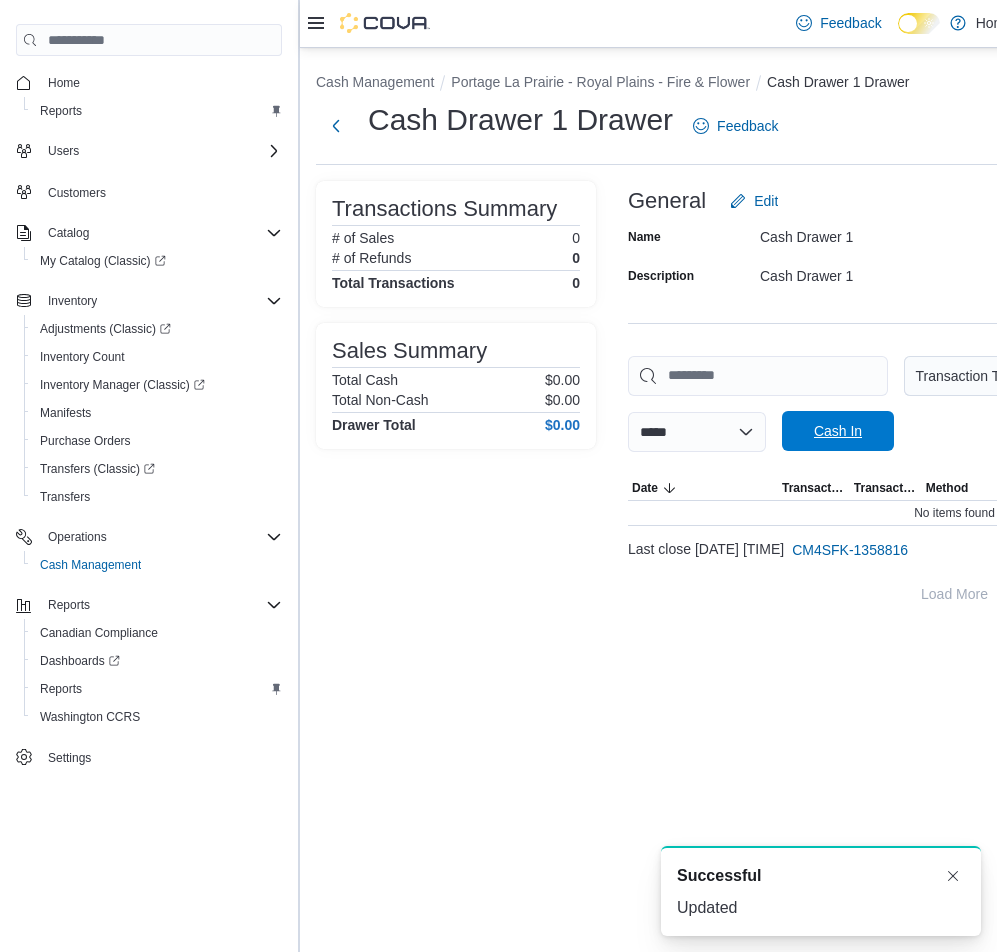 click on "Cash In" at bounding box center (838, 431) 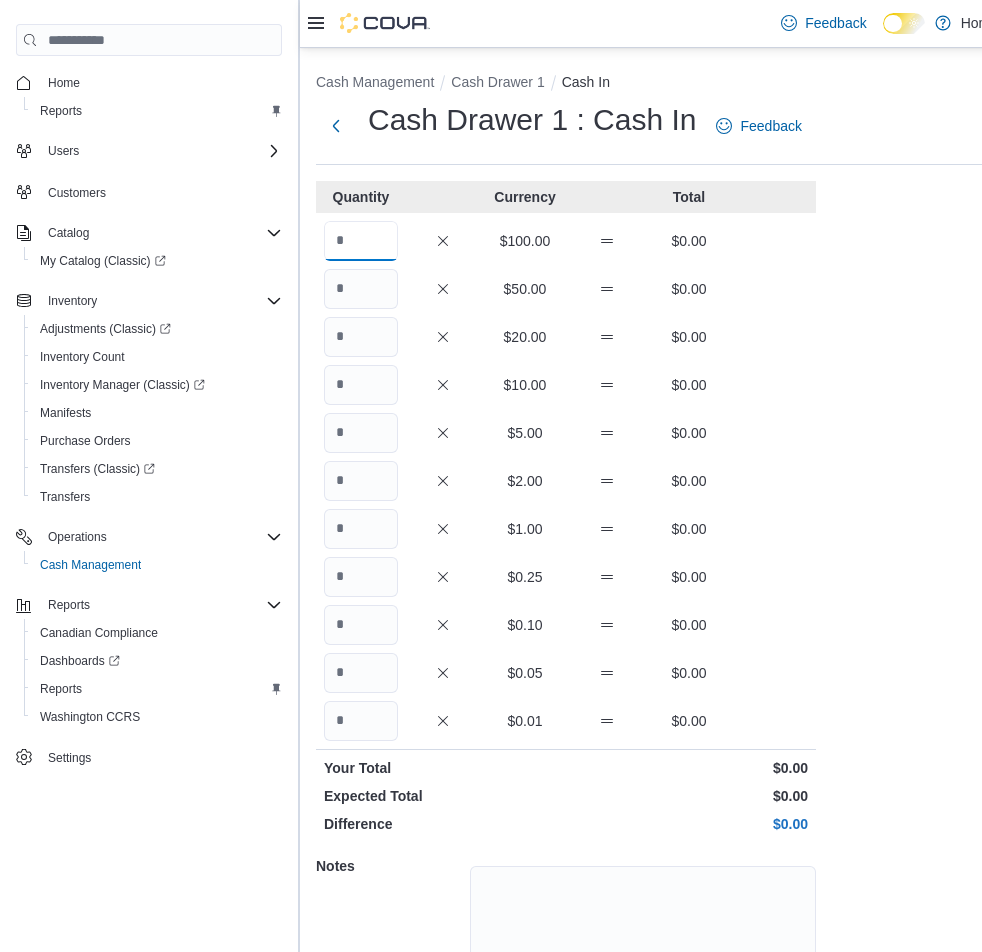click at bounding box center (361, 241) 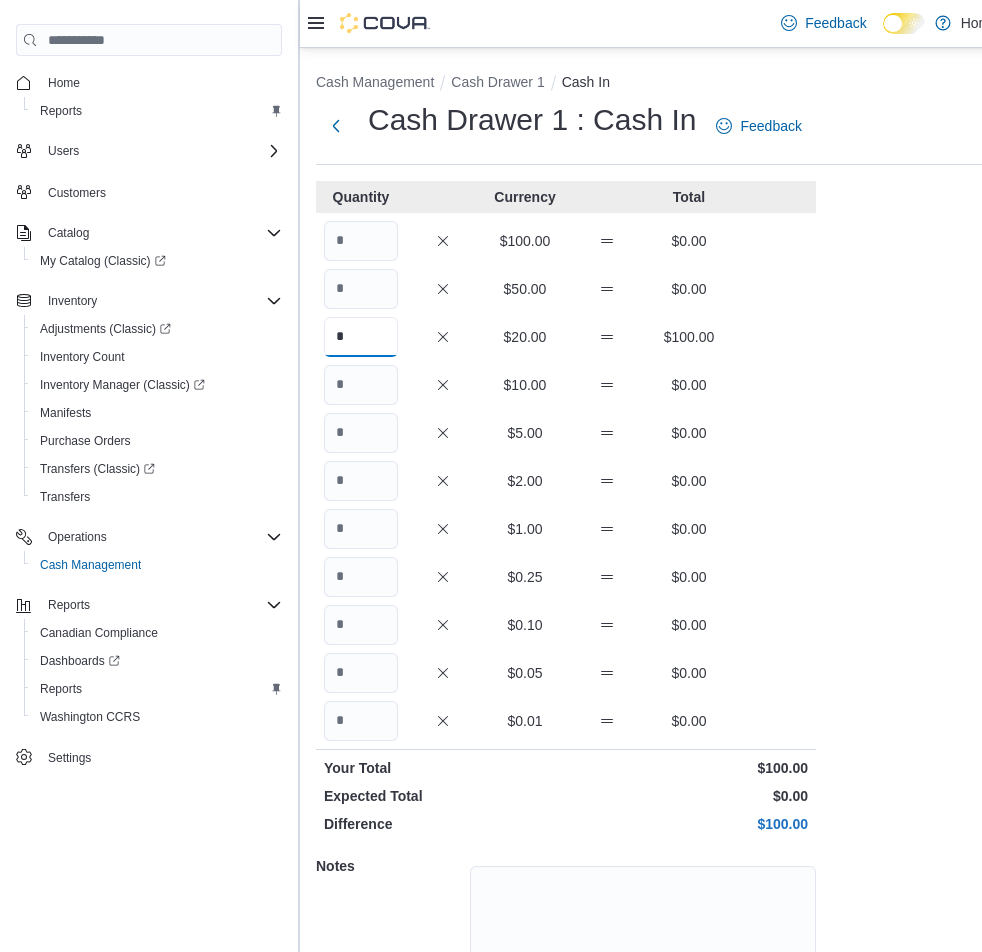 type on "*" 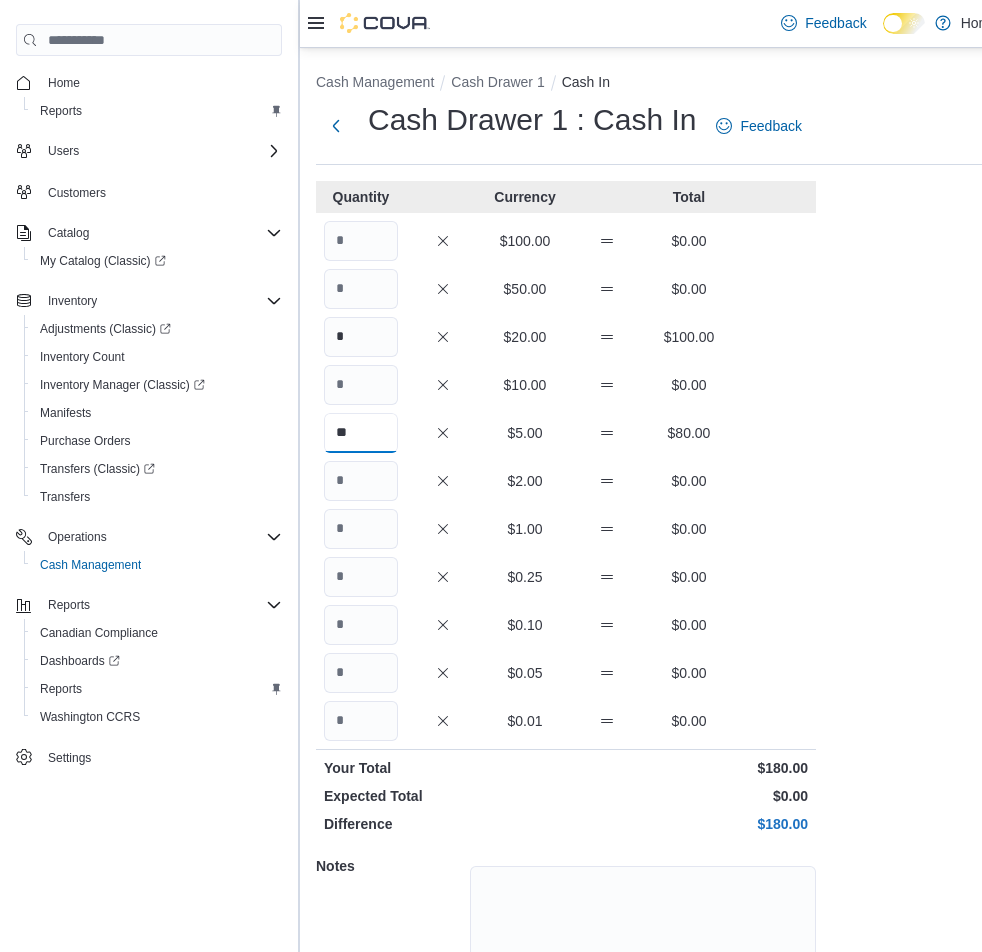type on "**" 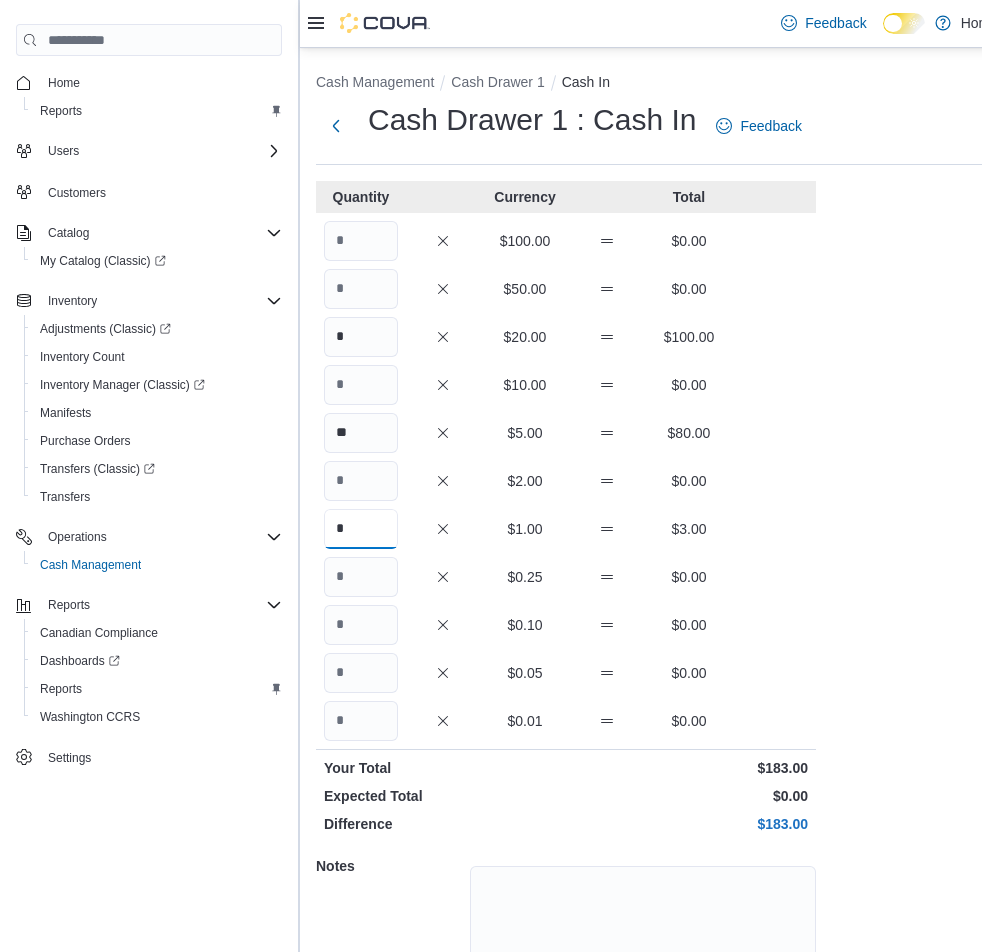 type on "*" 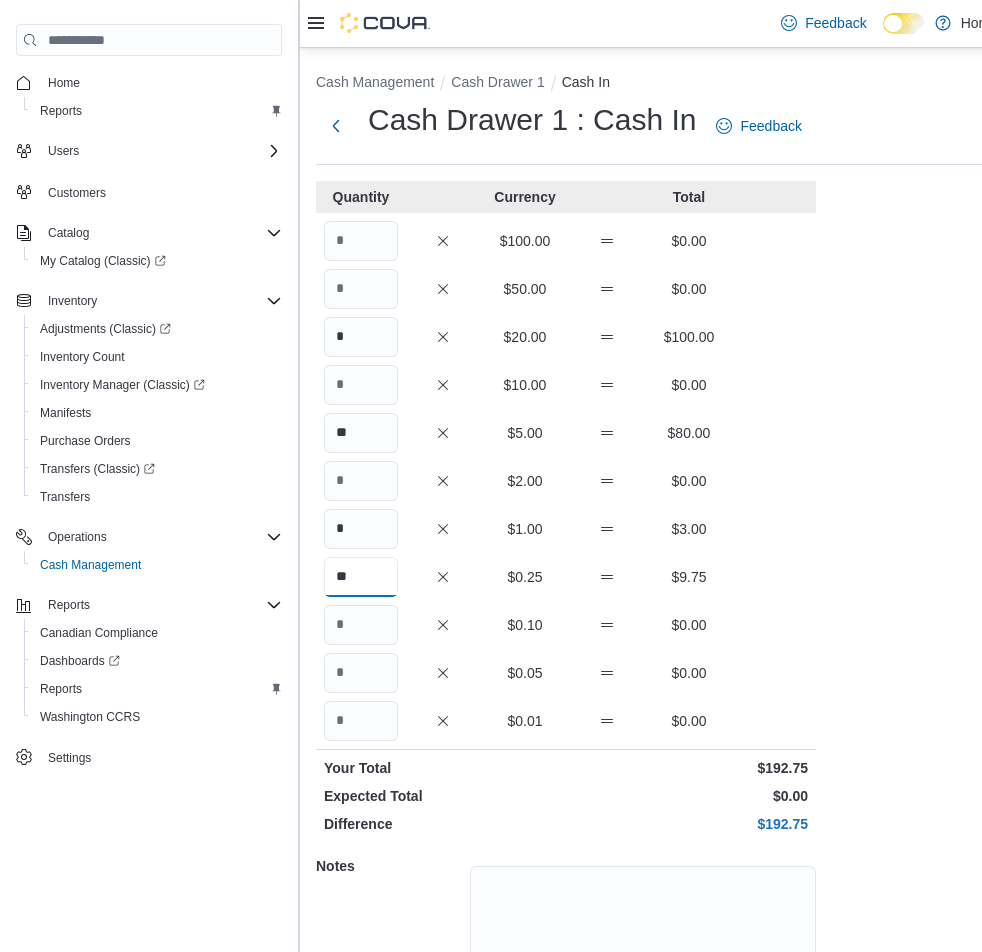 type on "**" 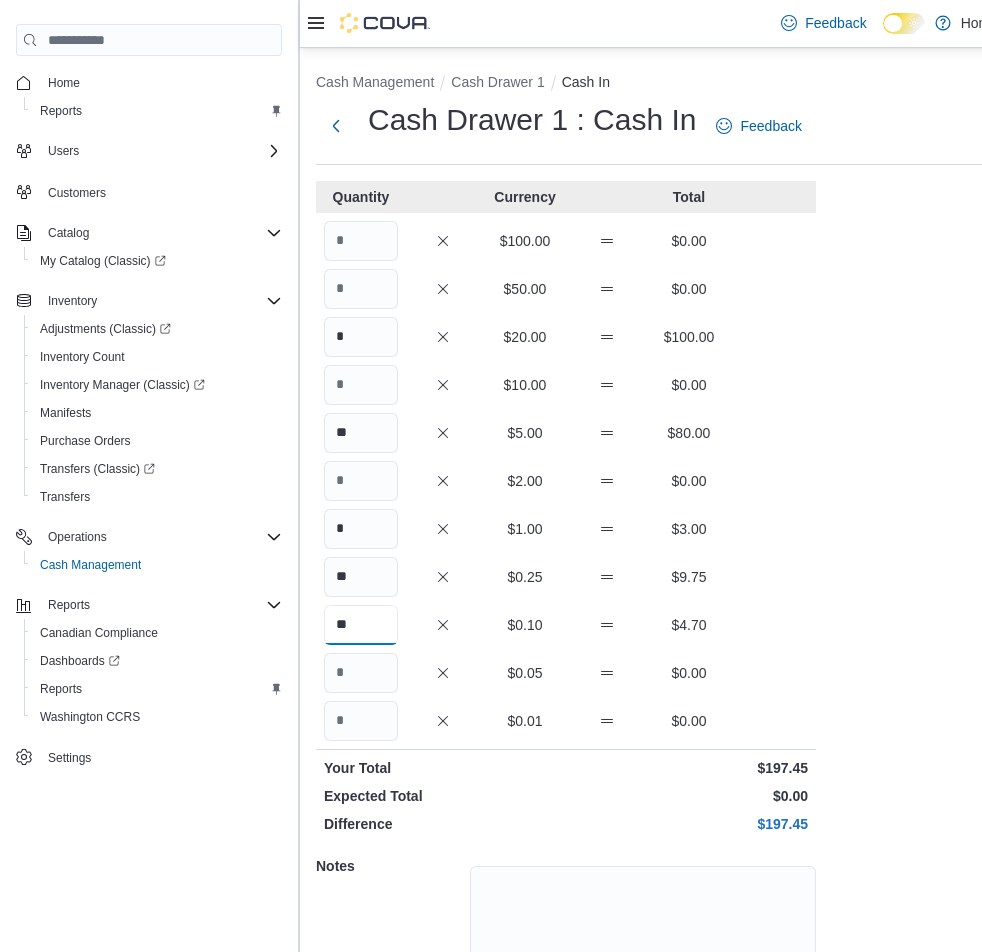 type on "**" 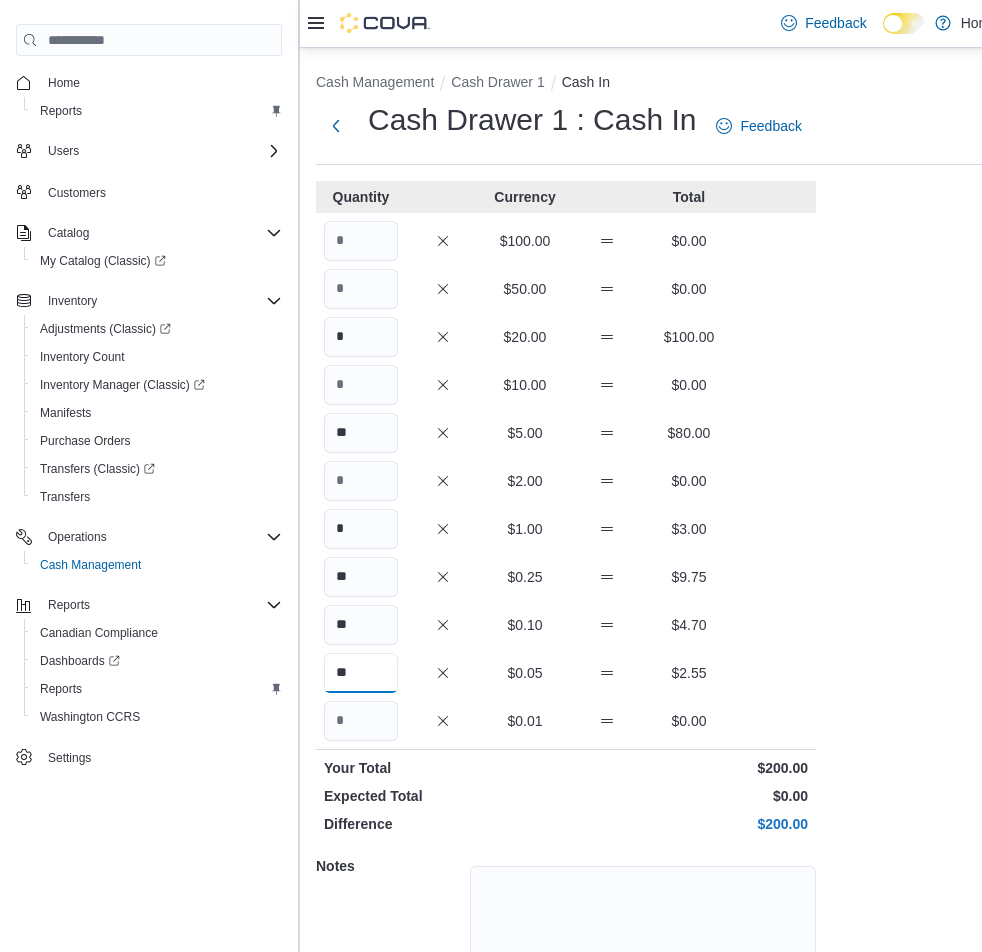 type on "**" 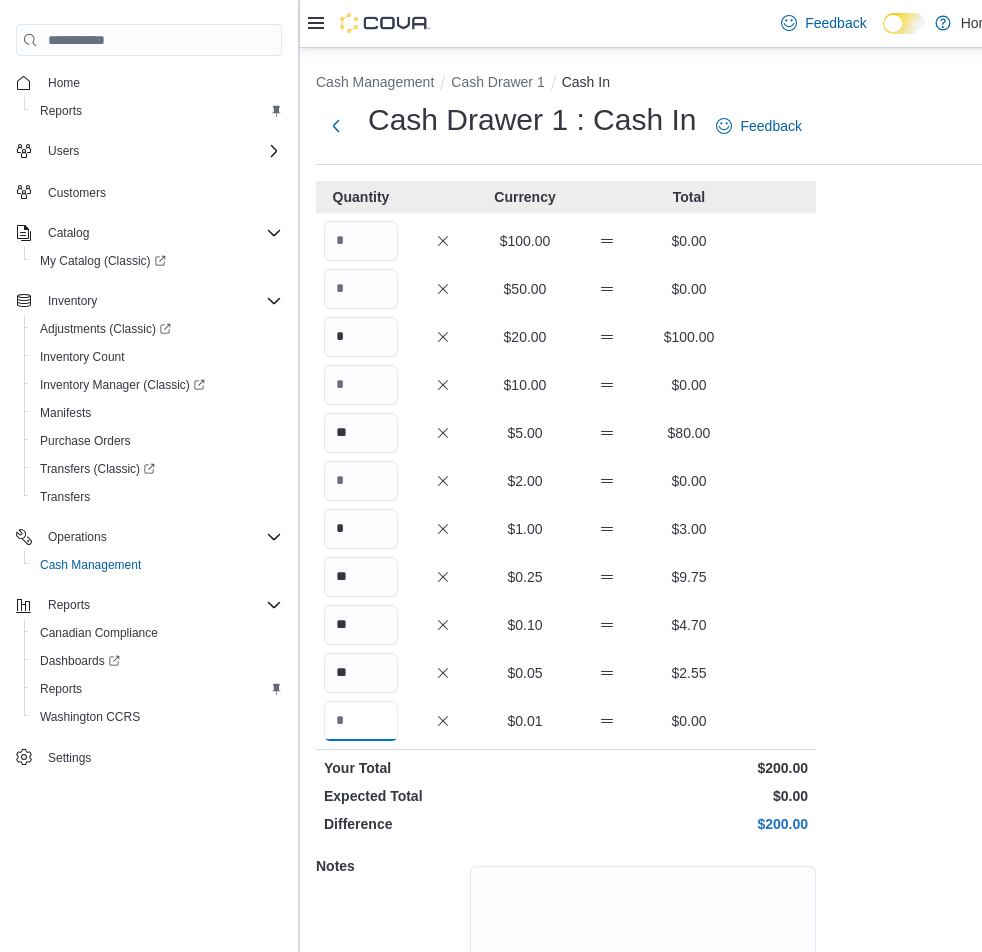 scroll, scrollTop: 139, scrollLeft: 0, axis: vertical 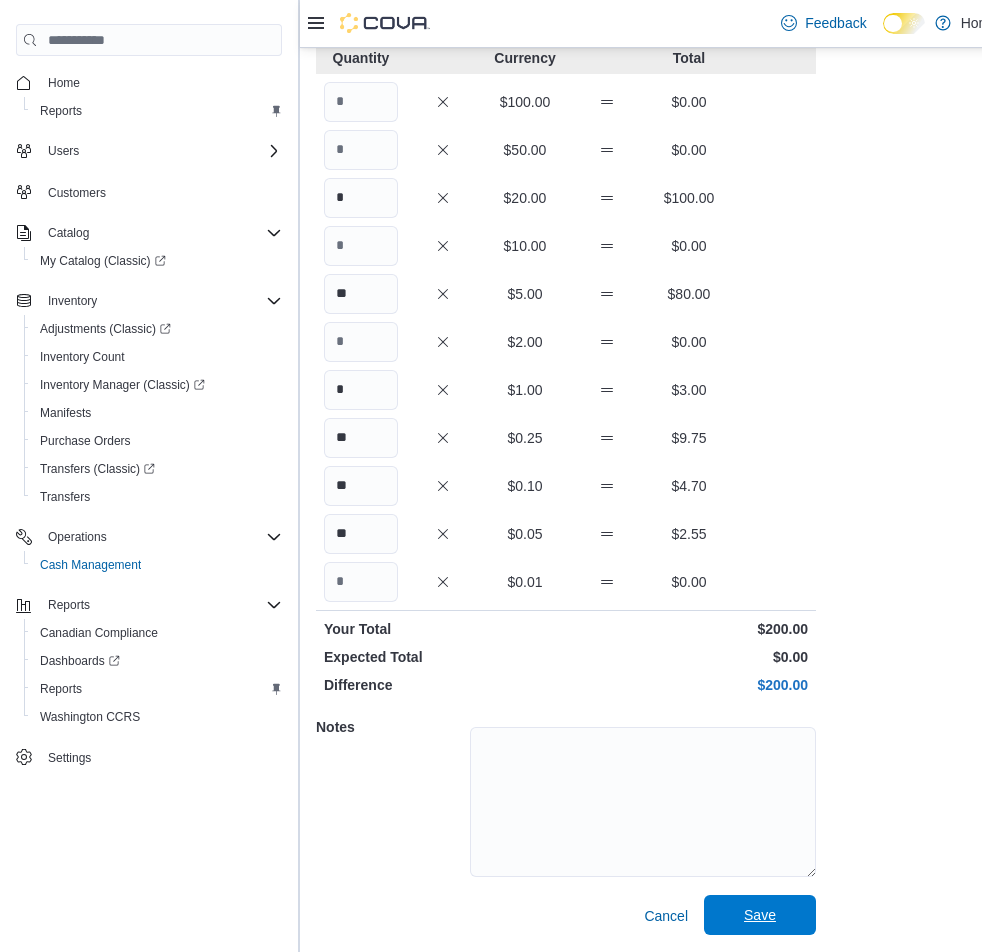 click on "Save" at bounding box center [760, 915] 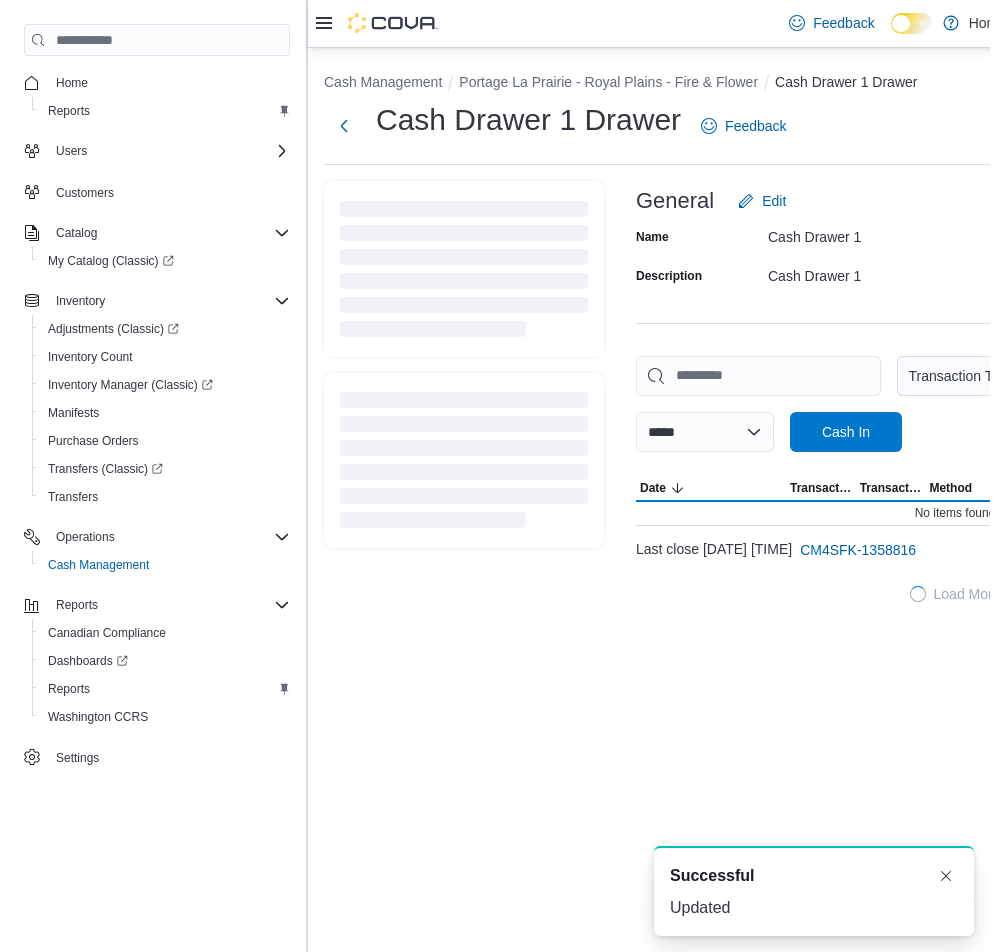 scroll, scrollTop: 0, scrollLeft: 0, axis: both 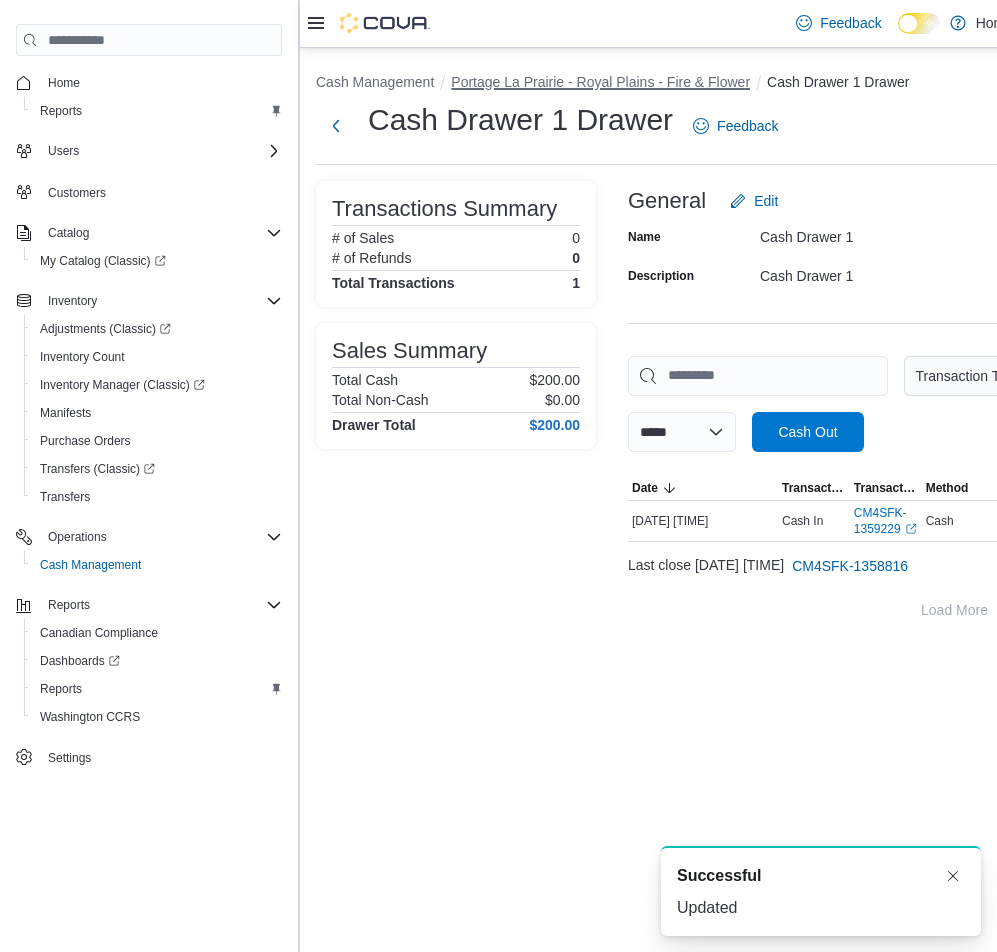 click on "Portage La Prairie - Royal Plains - Fire & Flower" at bounding box center [600, 82] 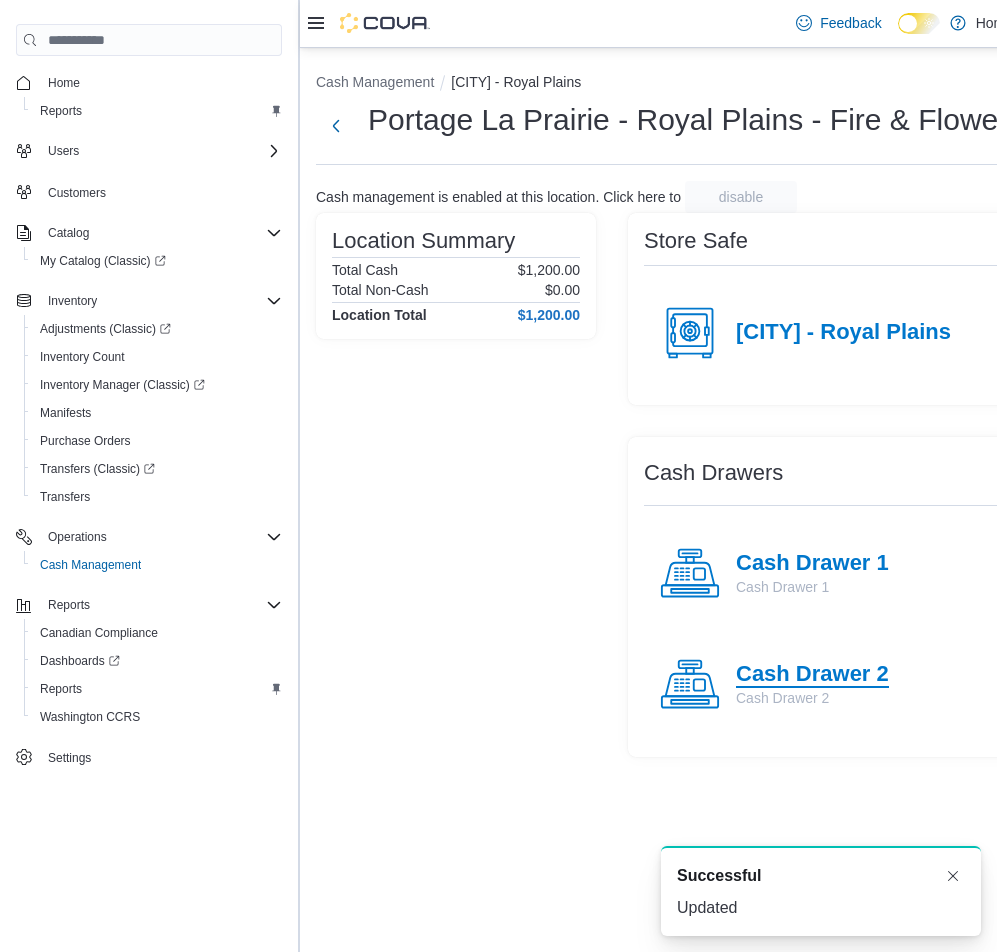 click on "Cash Drawer 2" at bounding box center [812, 675] 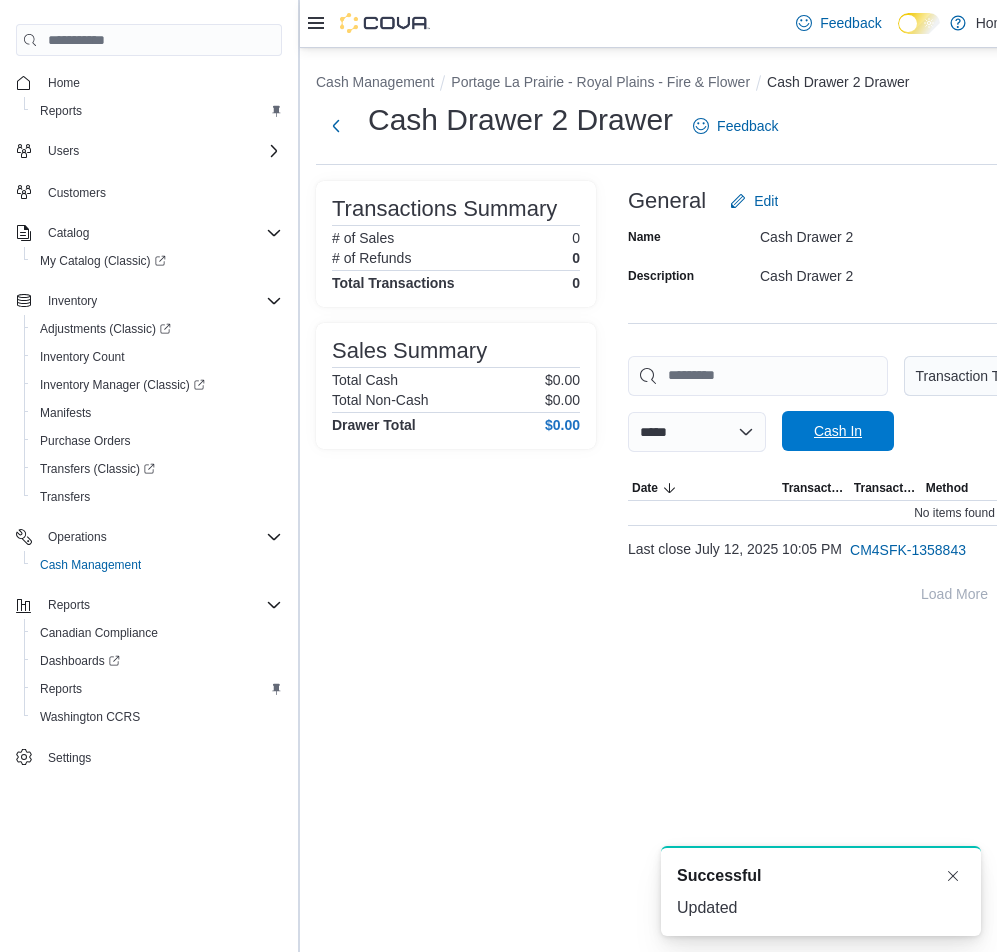 click on "Cash In" at bounding box center (838, 431) 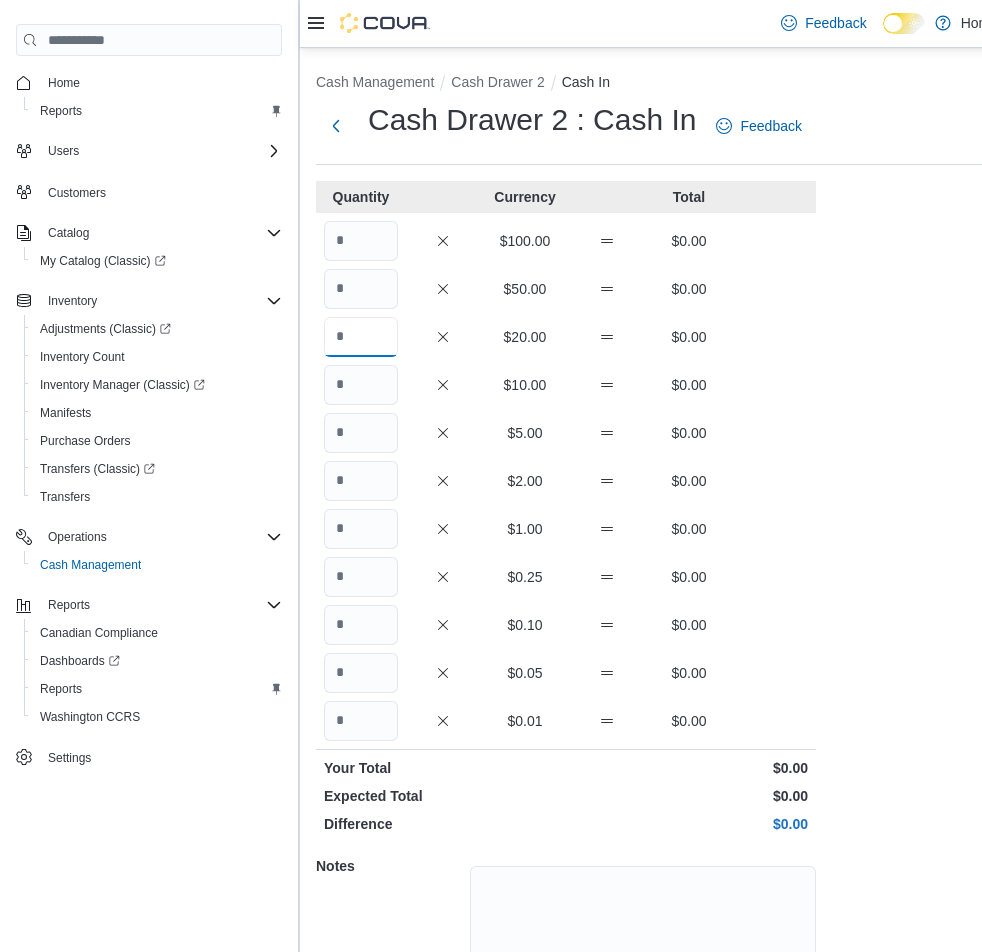 click at bounding box center (361, 337) 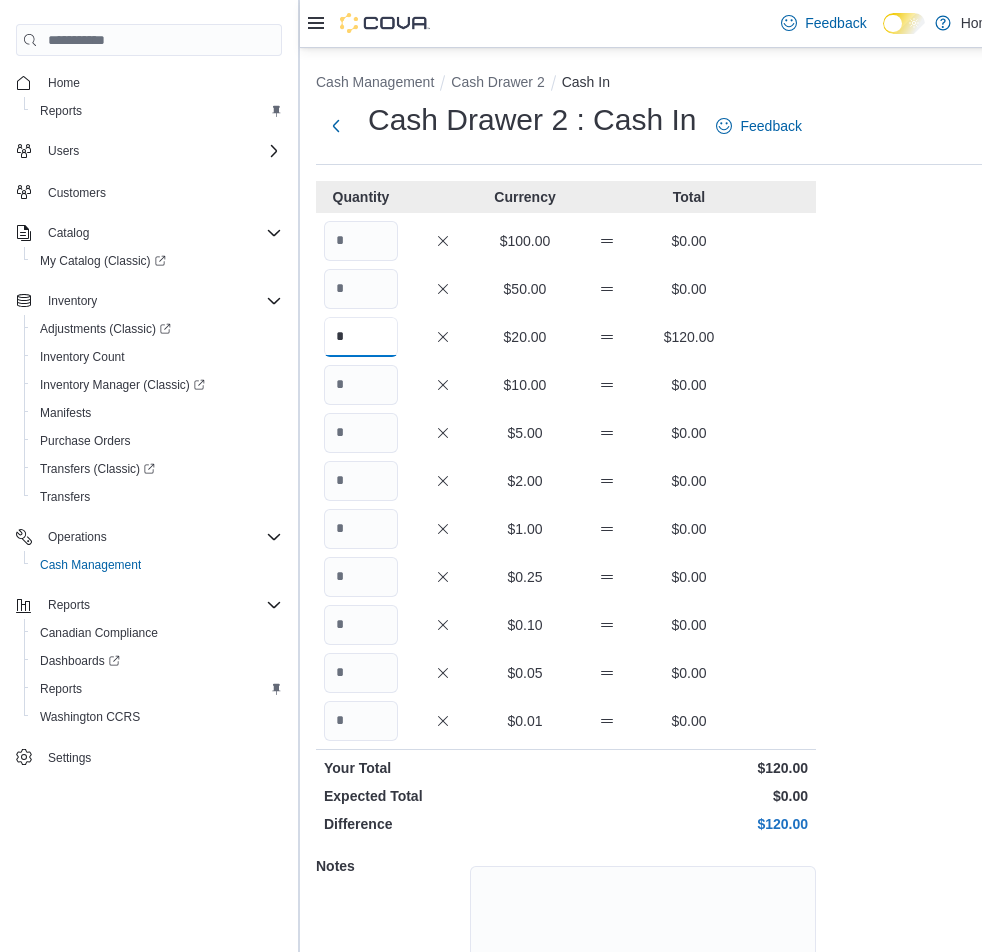 type on "*" 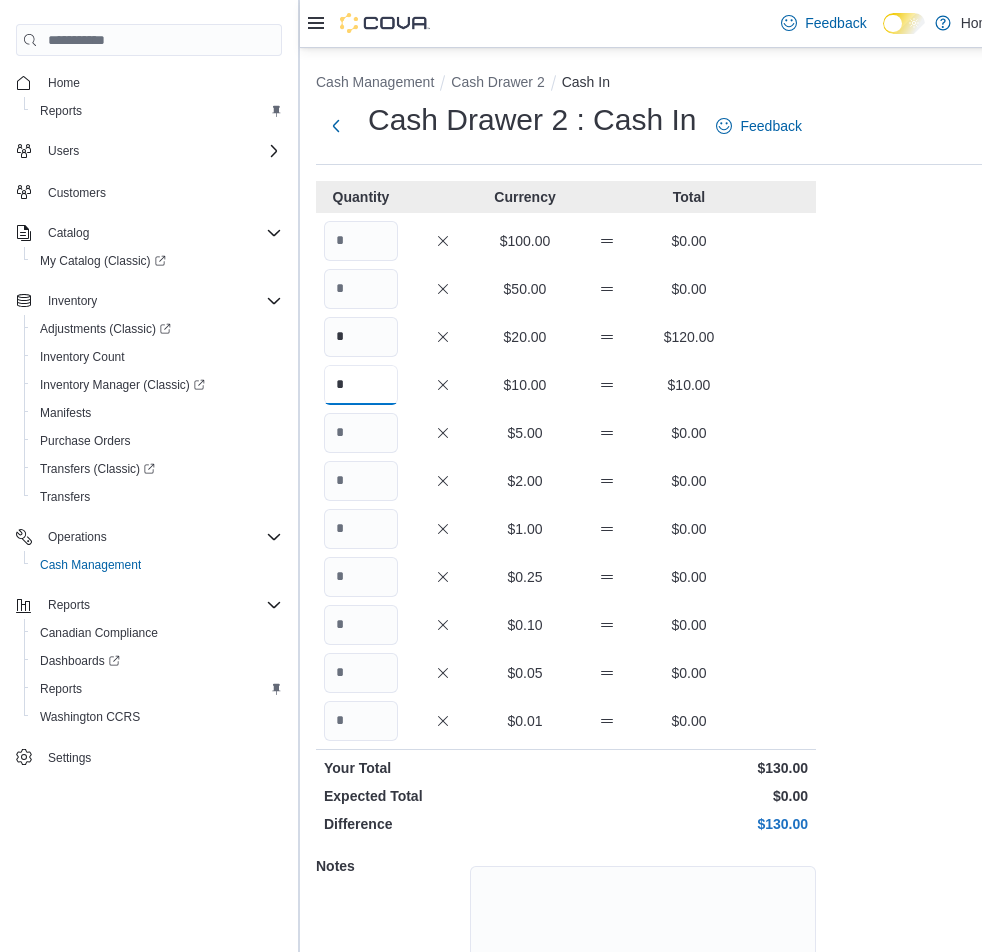 type on "*" 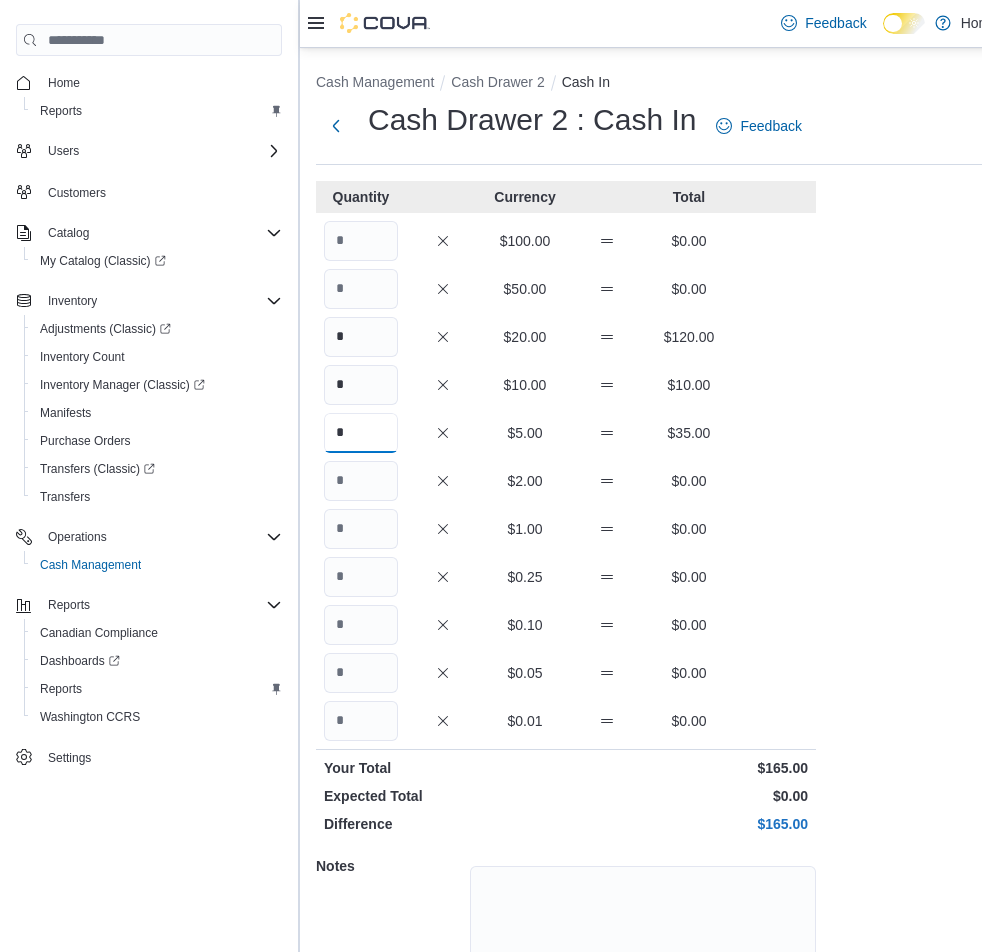 type on "*" 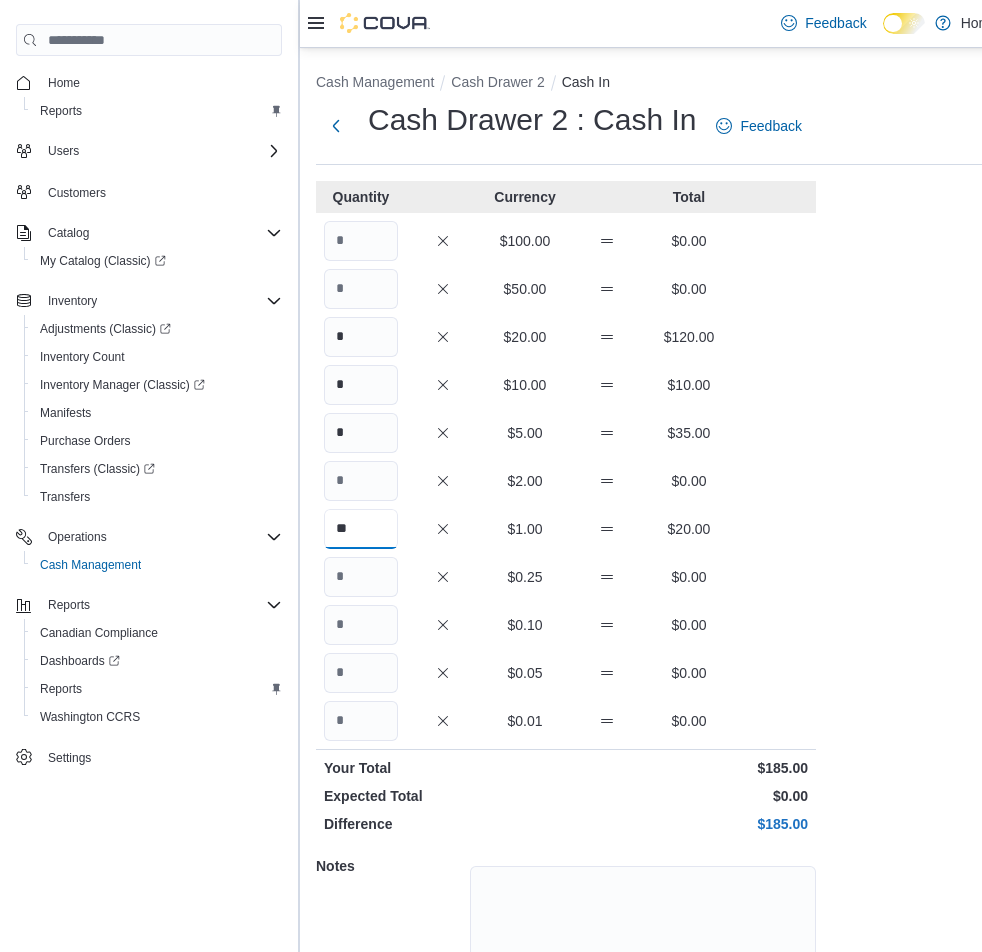 type on "**" 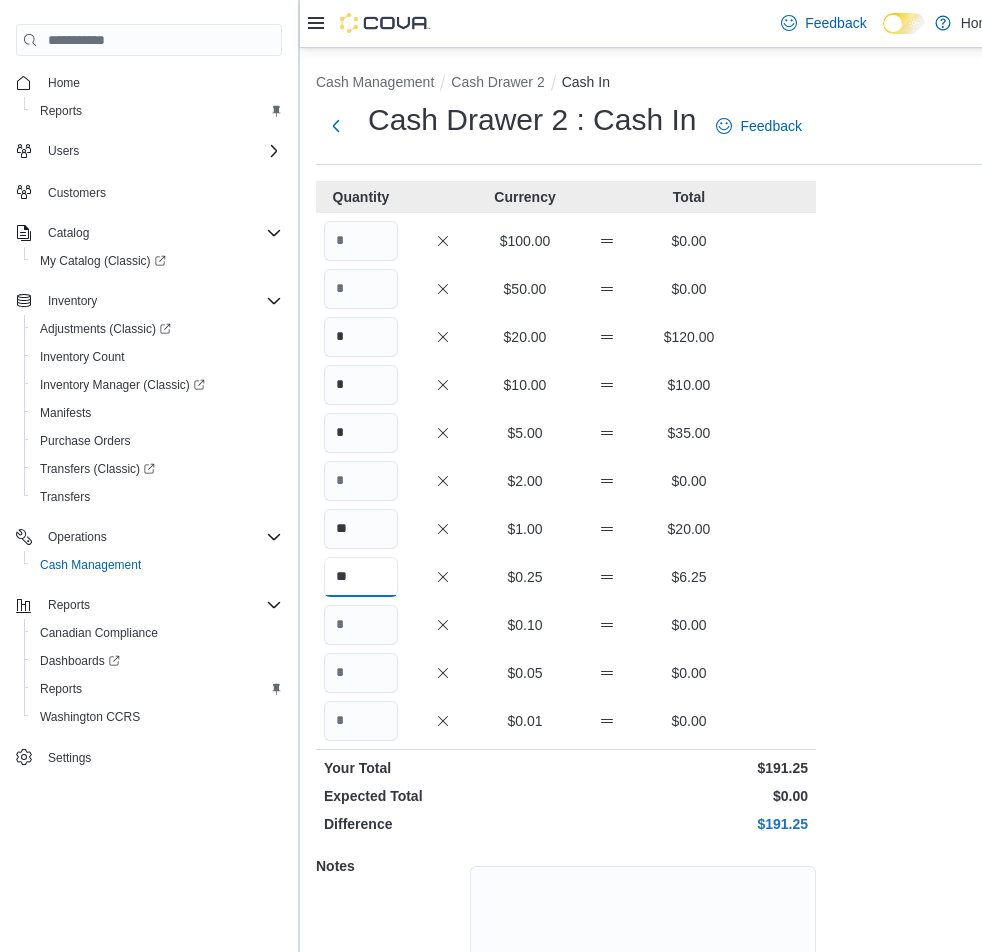 type on "**" 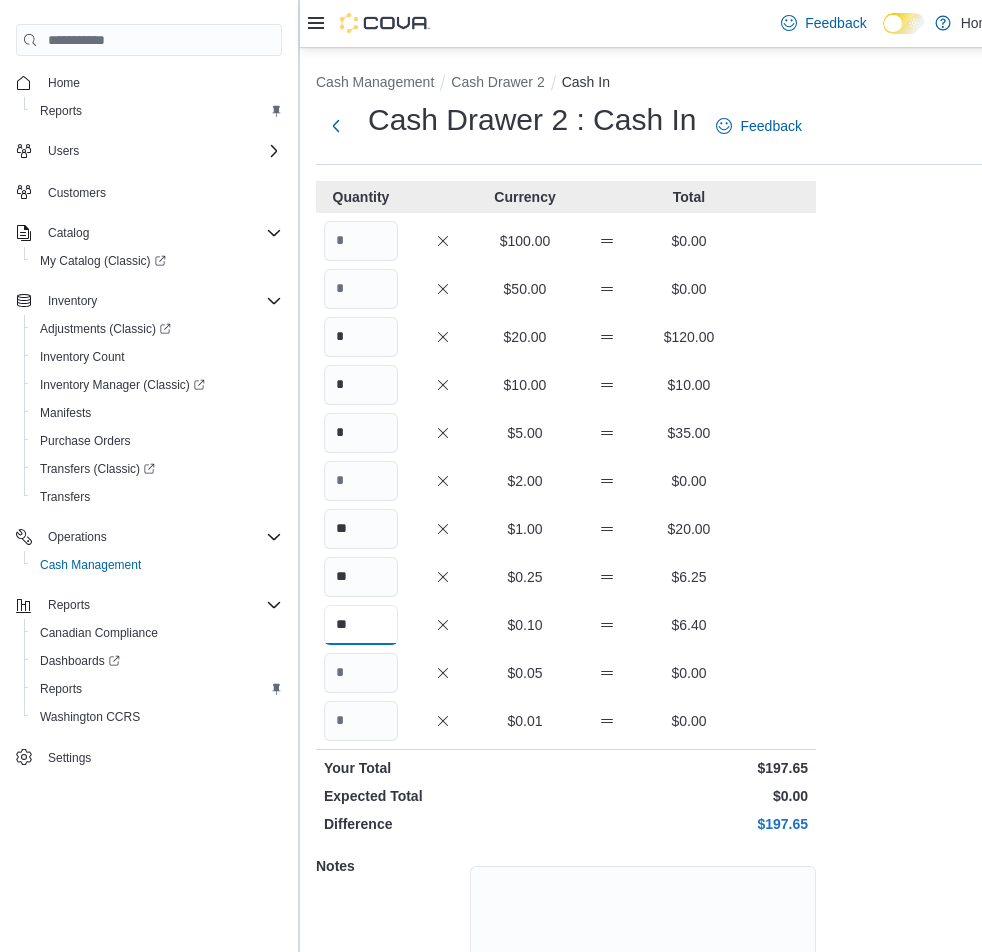 type on "**" 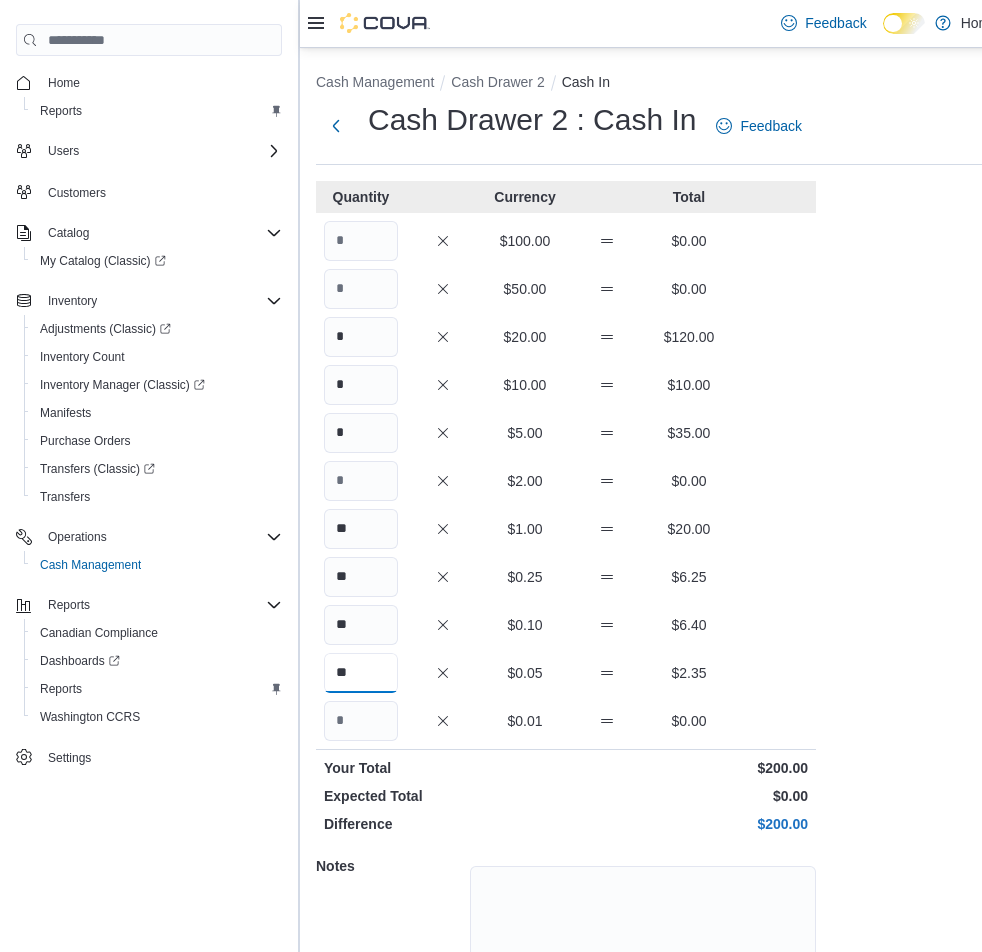 type on "**" 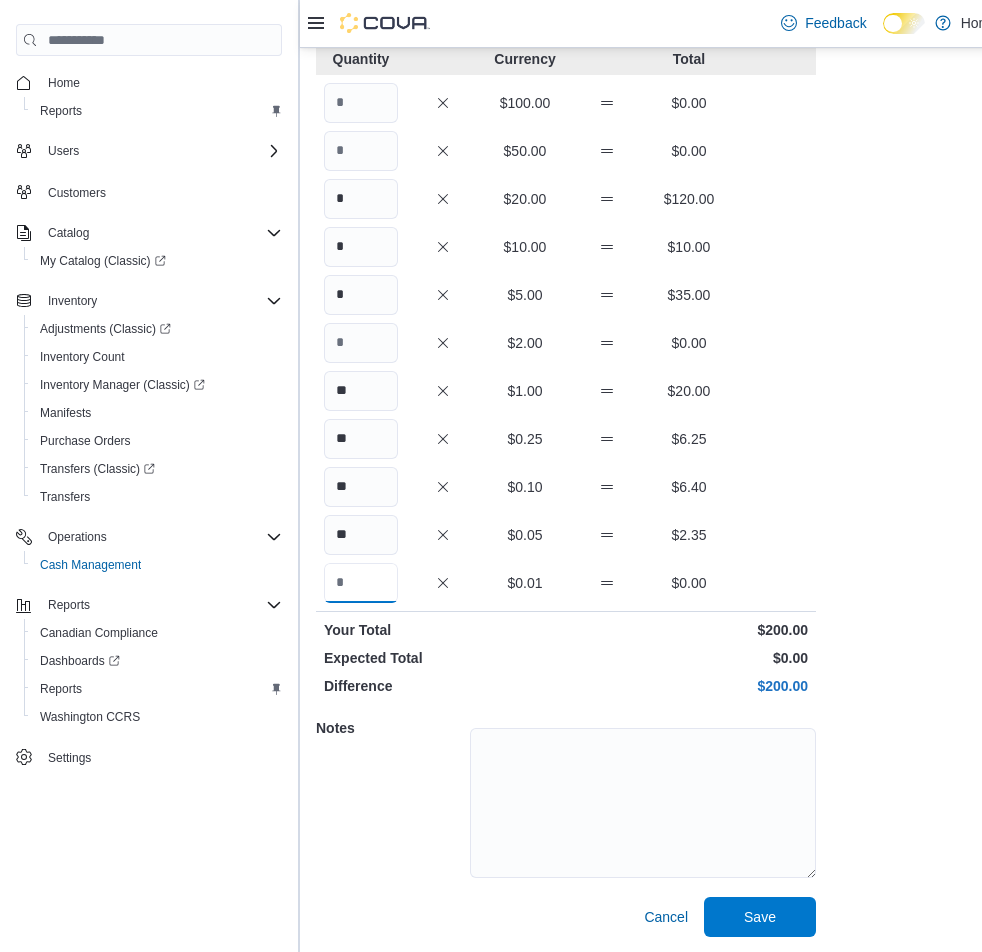 scroll, scrollTop: 139, scrollLeft: 0, axis: vertical 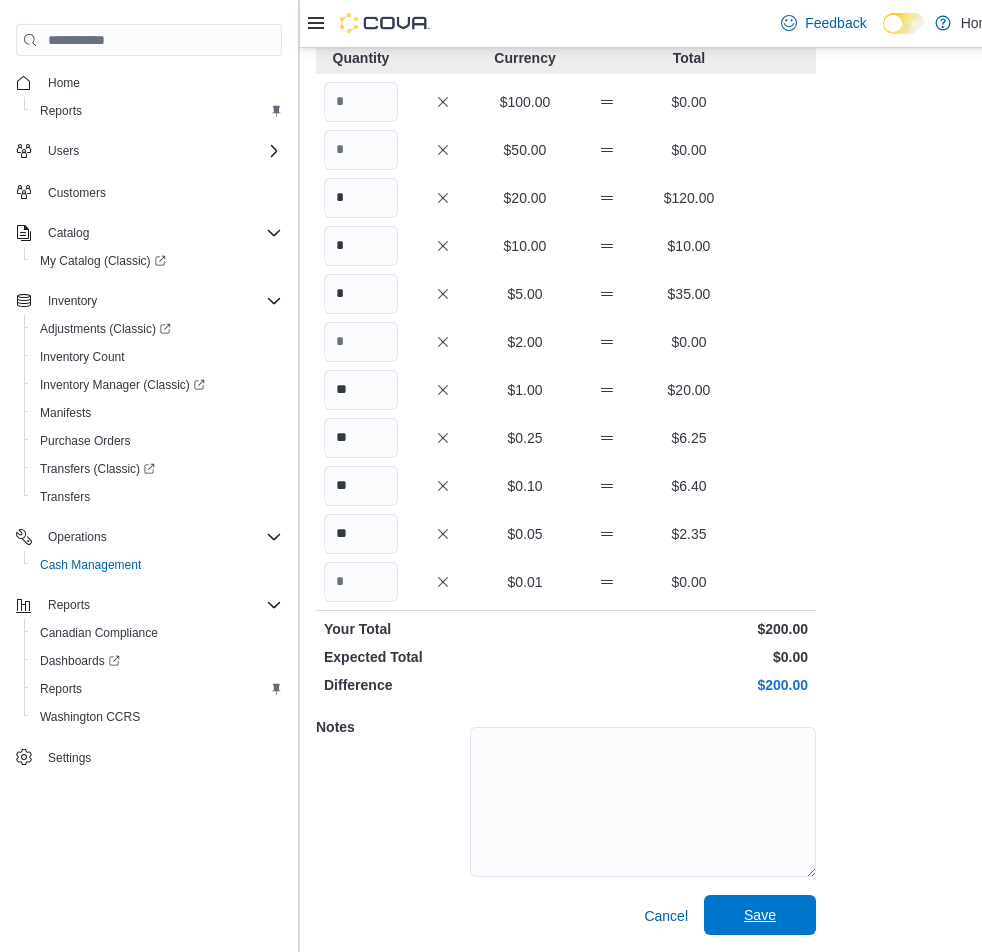 click on "Save" at bounding box center [760, 915] 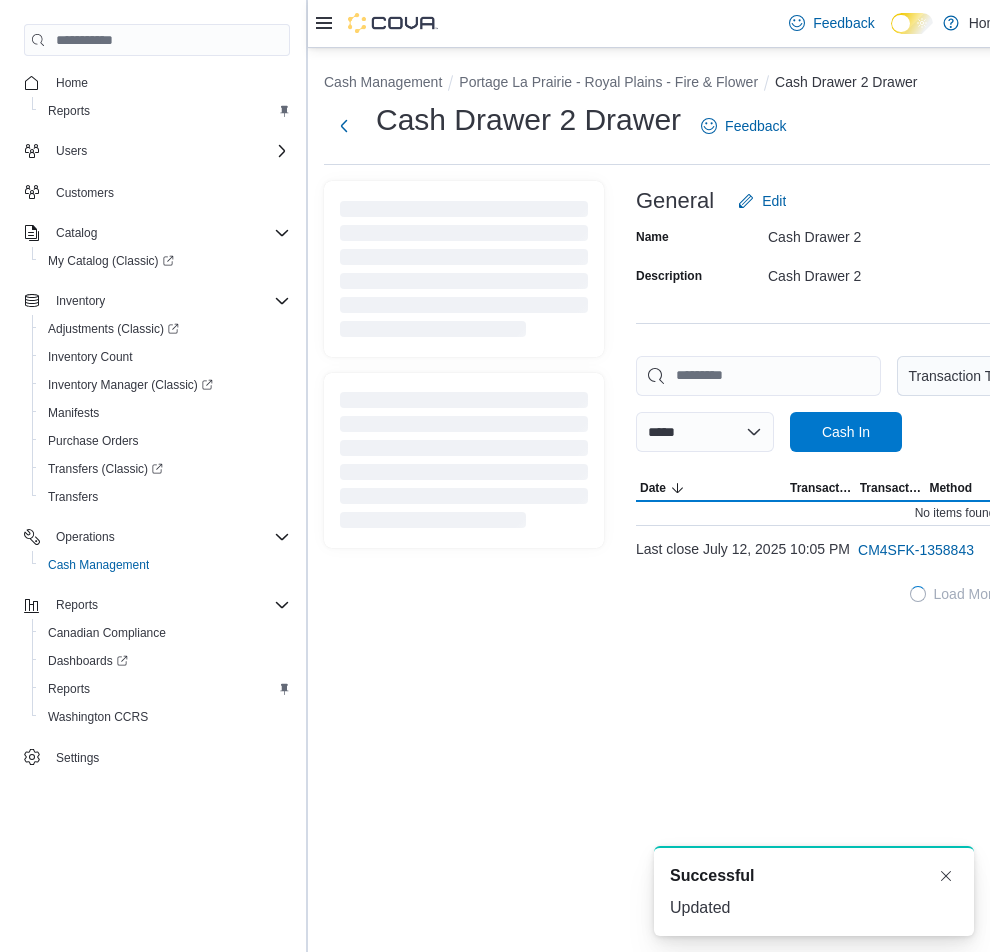 scroll, scrollTop: 0, scrollLeft: 0, axis: both 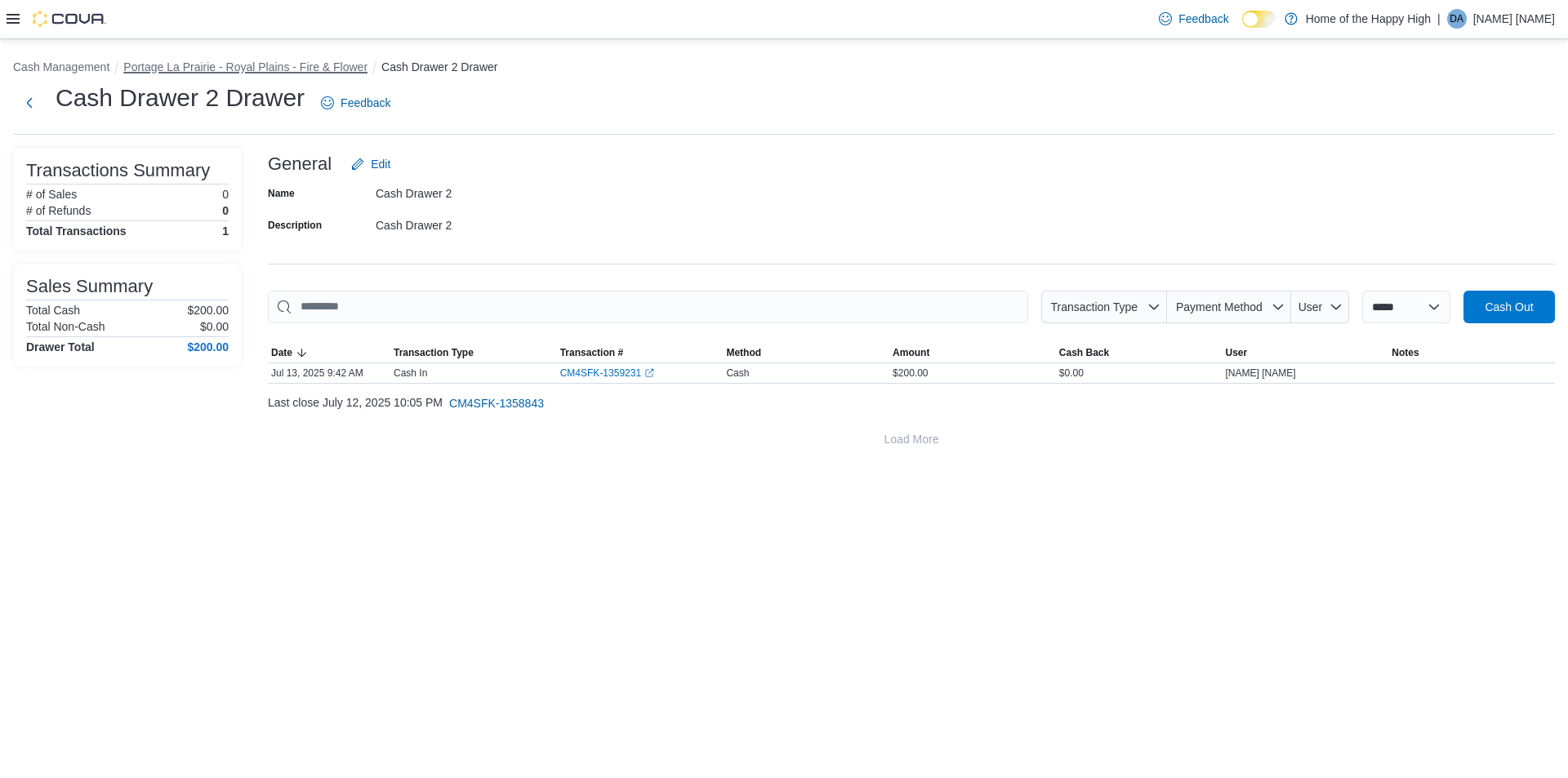 click on "Portage La Prairie - Royal Plains - Fire & Flower" at bounding box center (245, 67) 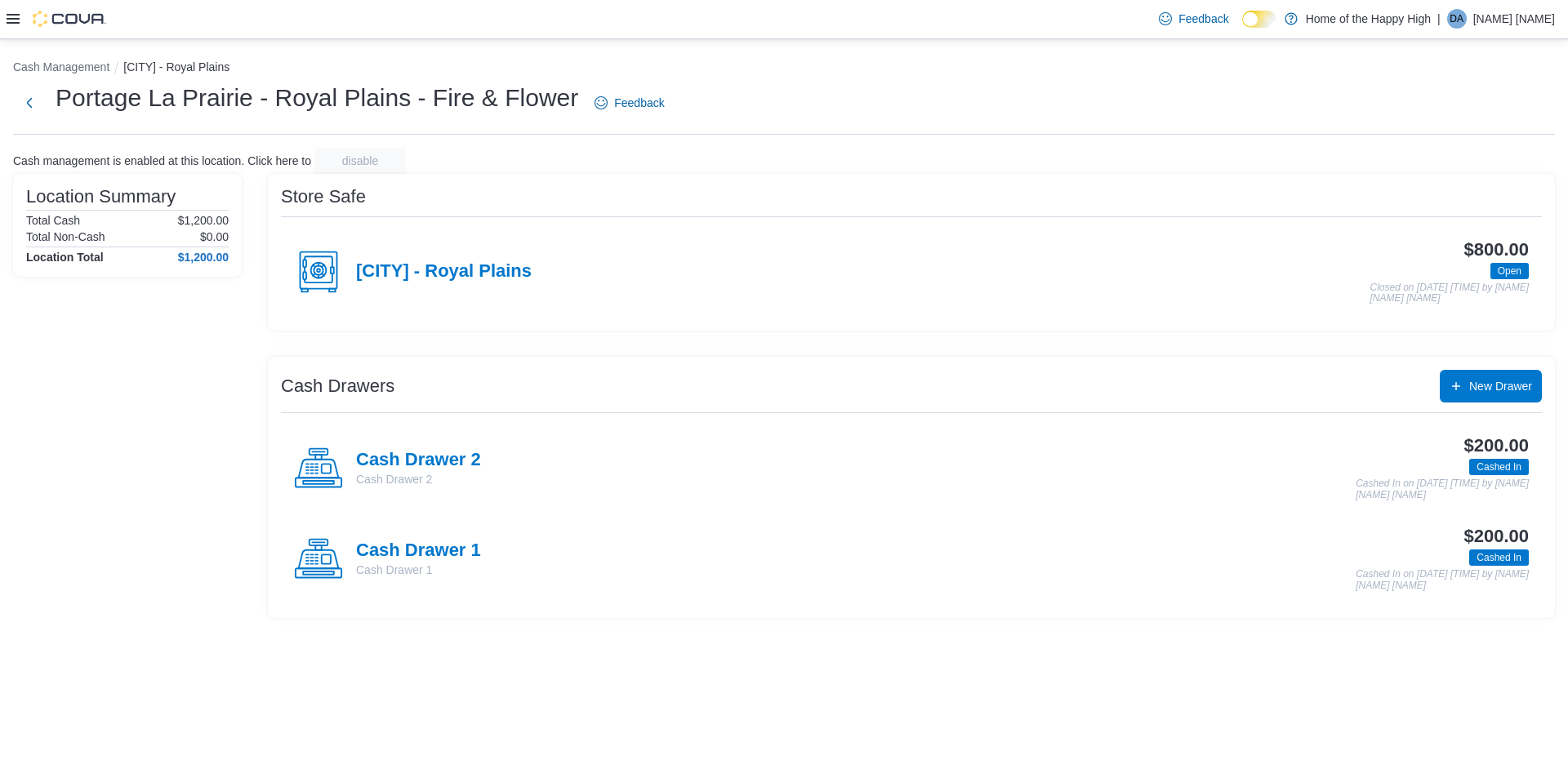 click on "[NAME] [NAME]" at bounding box center [1514, 19] 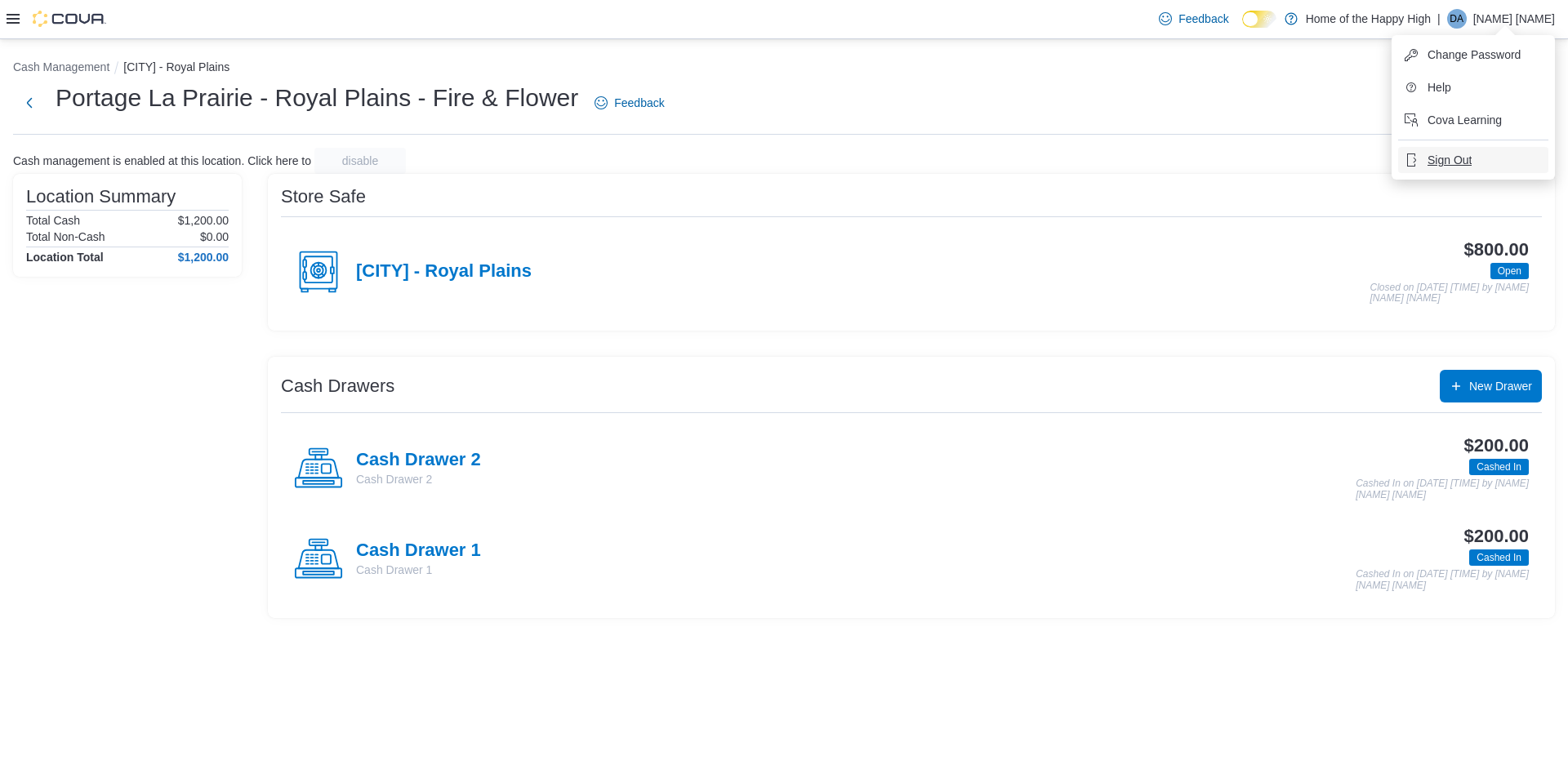 click on "Sign Out" at bounding box center [1450, 160] 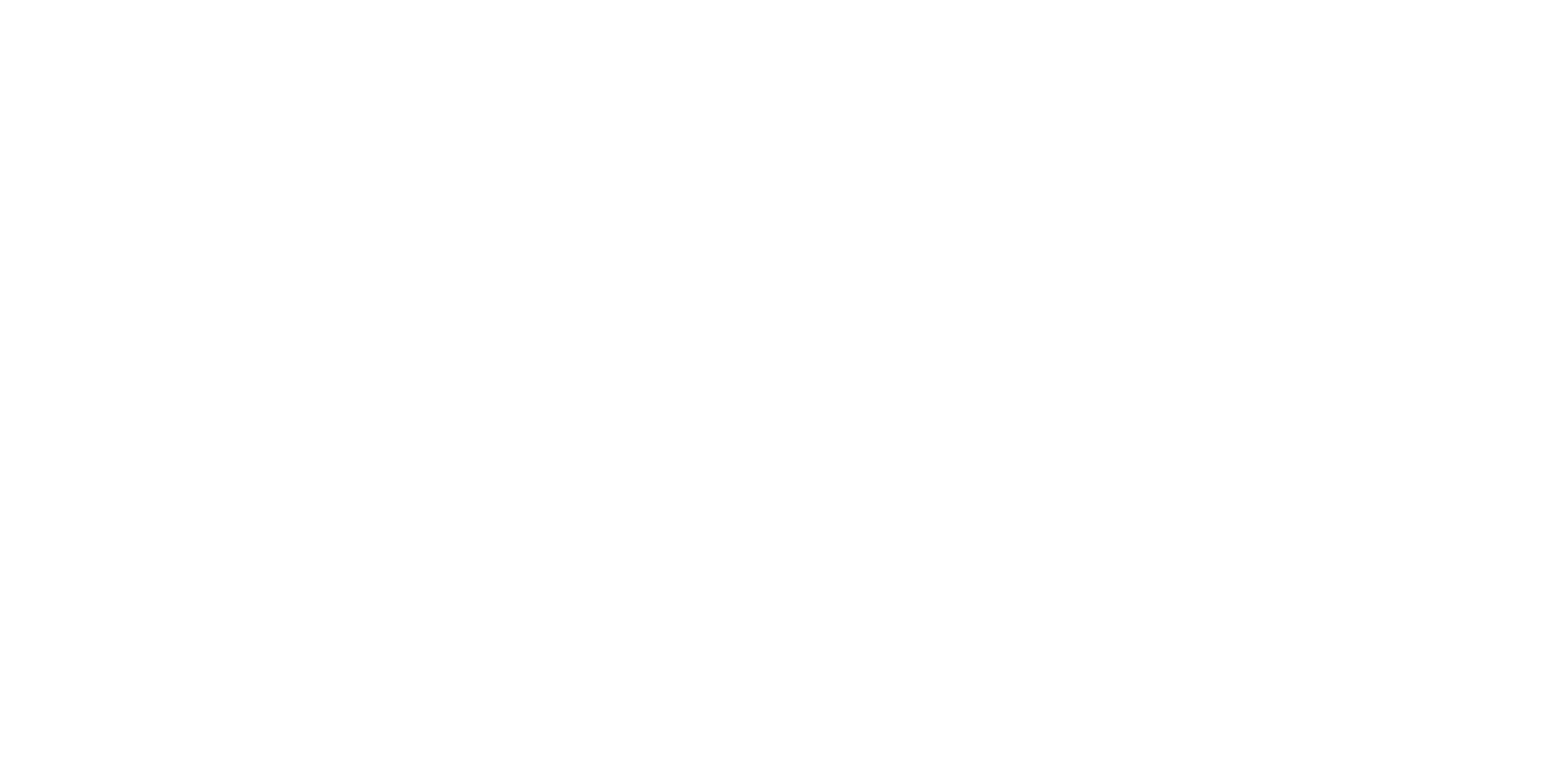 scroll, scrollTop: 0, scrollLeft: 0, axis: both 